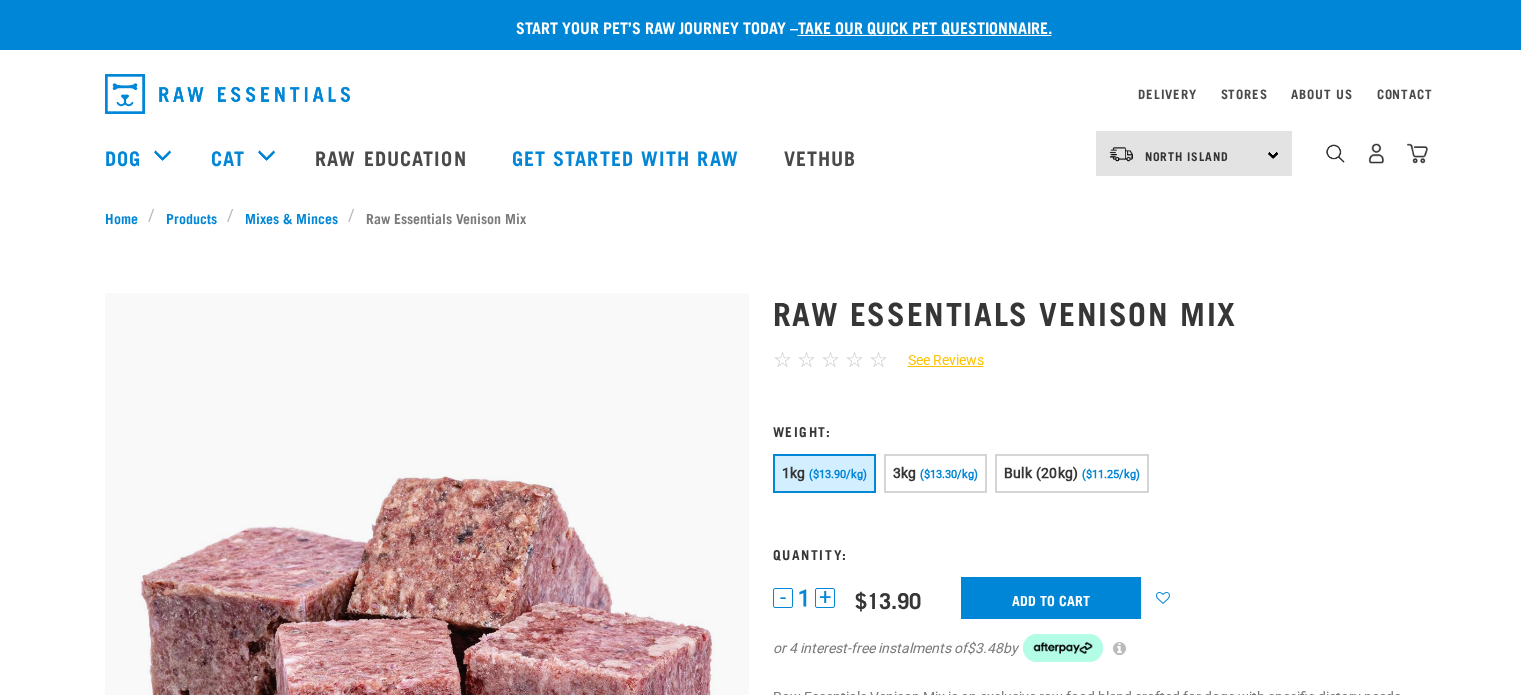 scroll, scrollTop: 0, scrollLeft: 0, axis: both 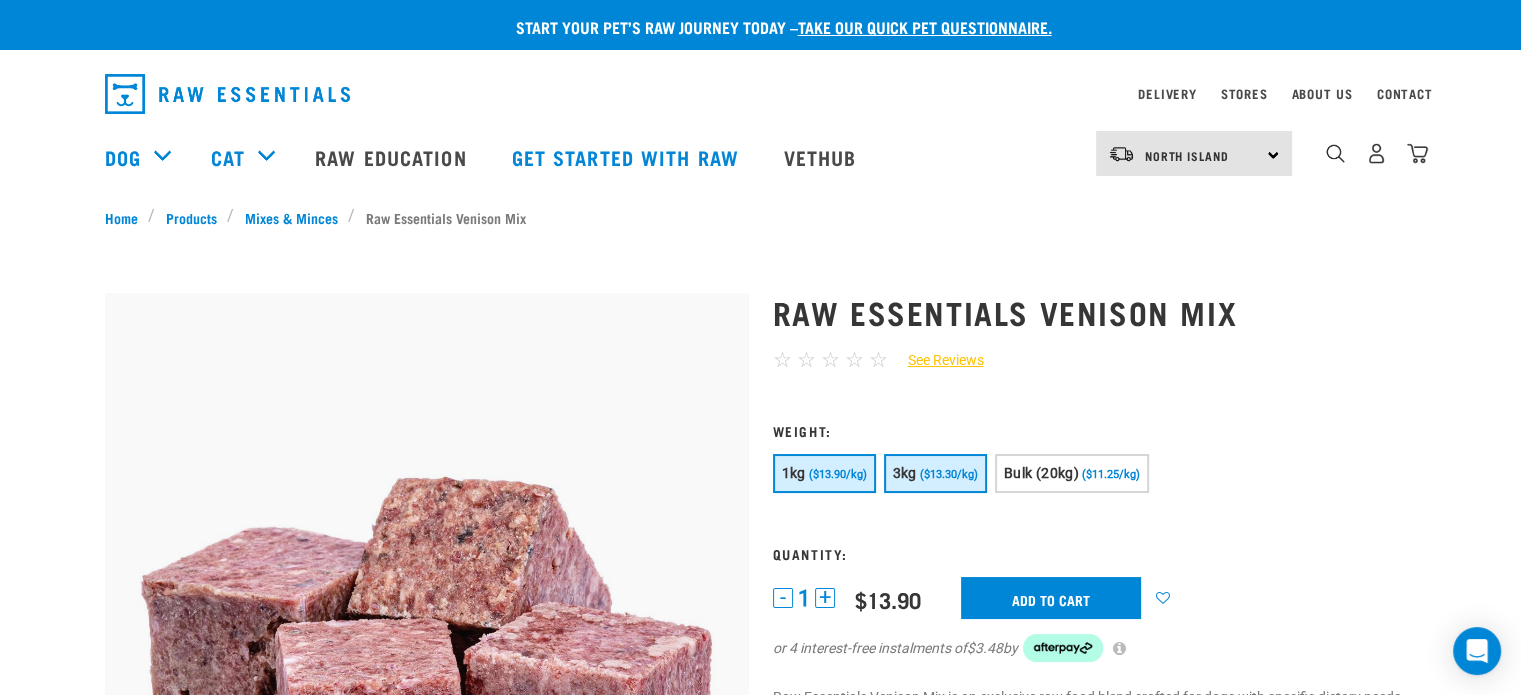 click on "3kg
($13.30/kg)" at bounding box center (935, 473) 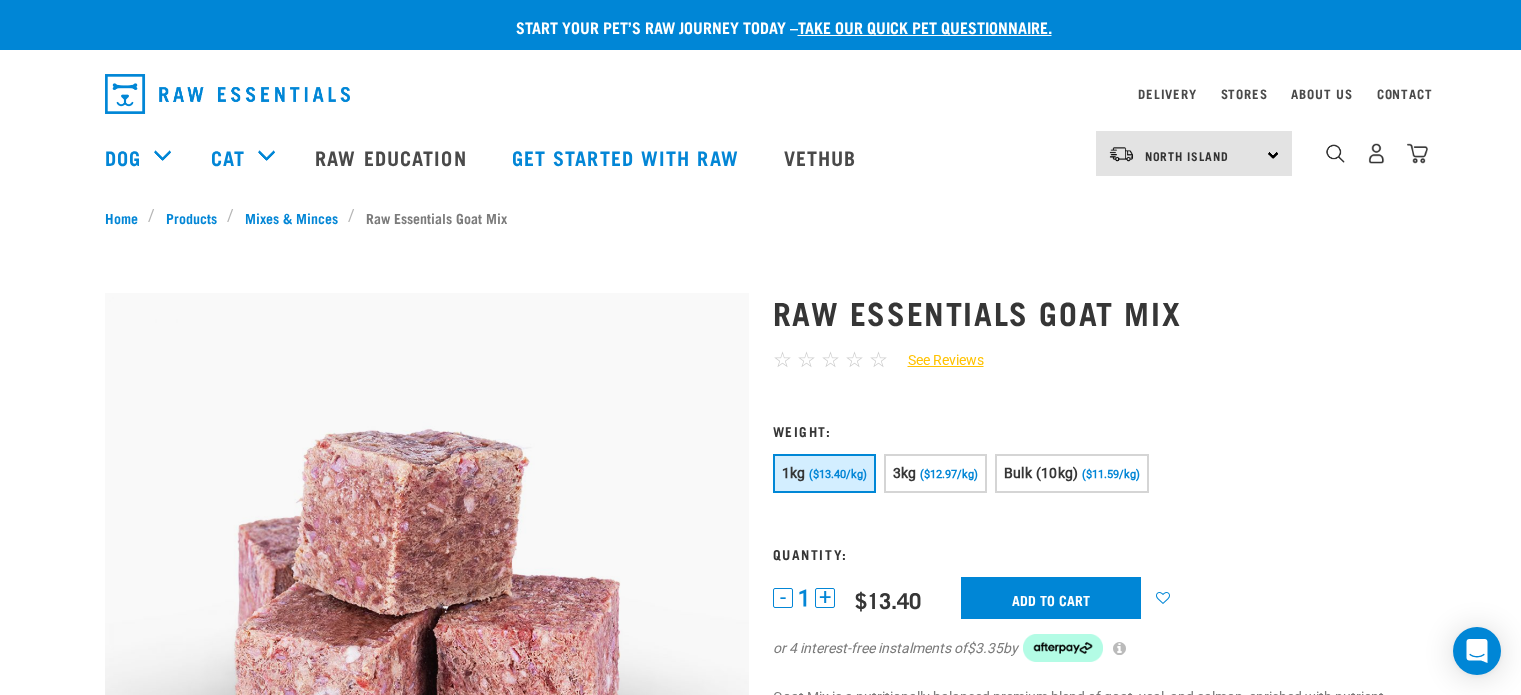 scroll, scrollTop: 0, scrollLeft: 0, axis: both 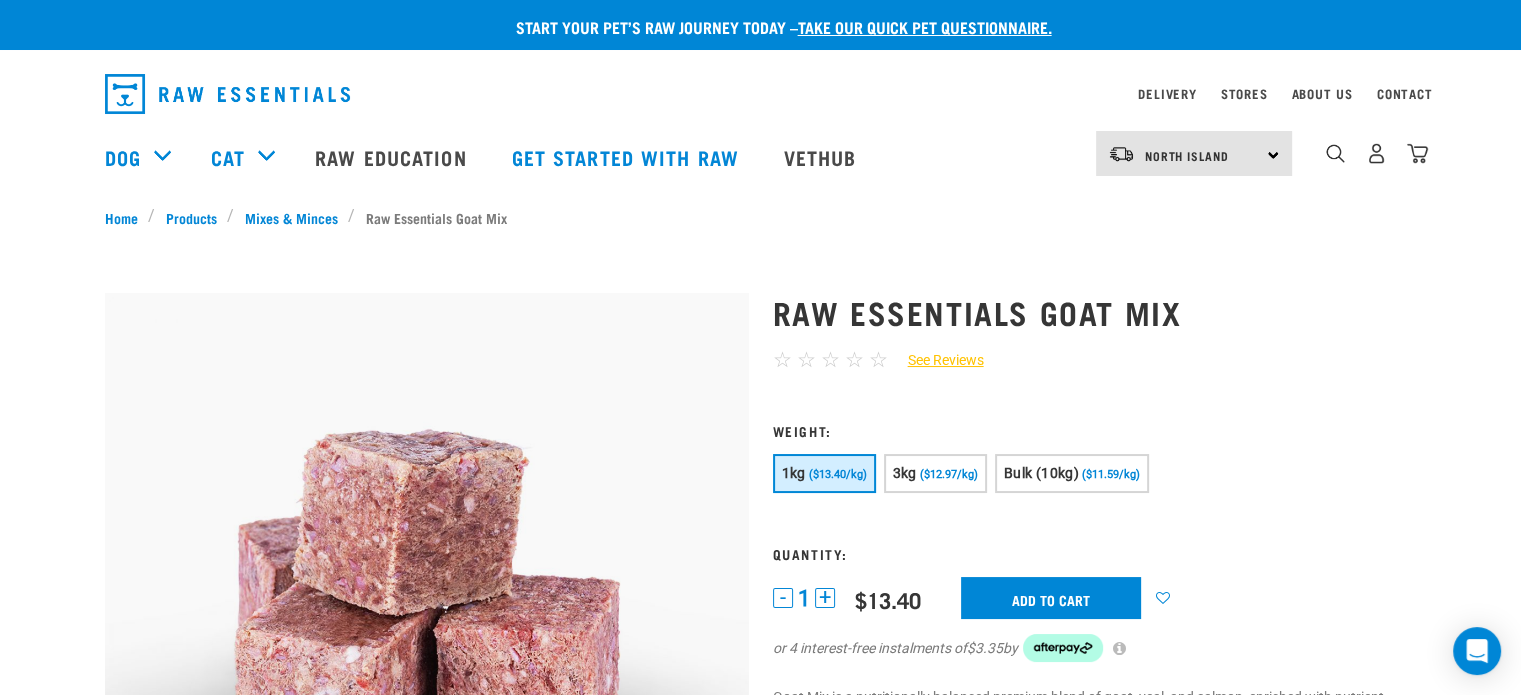 click on "1kg
($13.40/kg)
3kg ($12.97/kg)
Bulk (10kg)" at bounding box center (1095, 476) 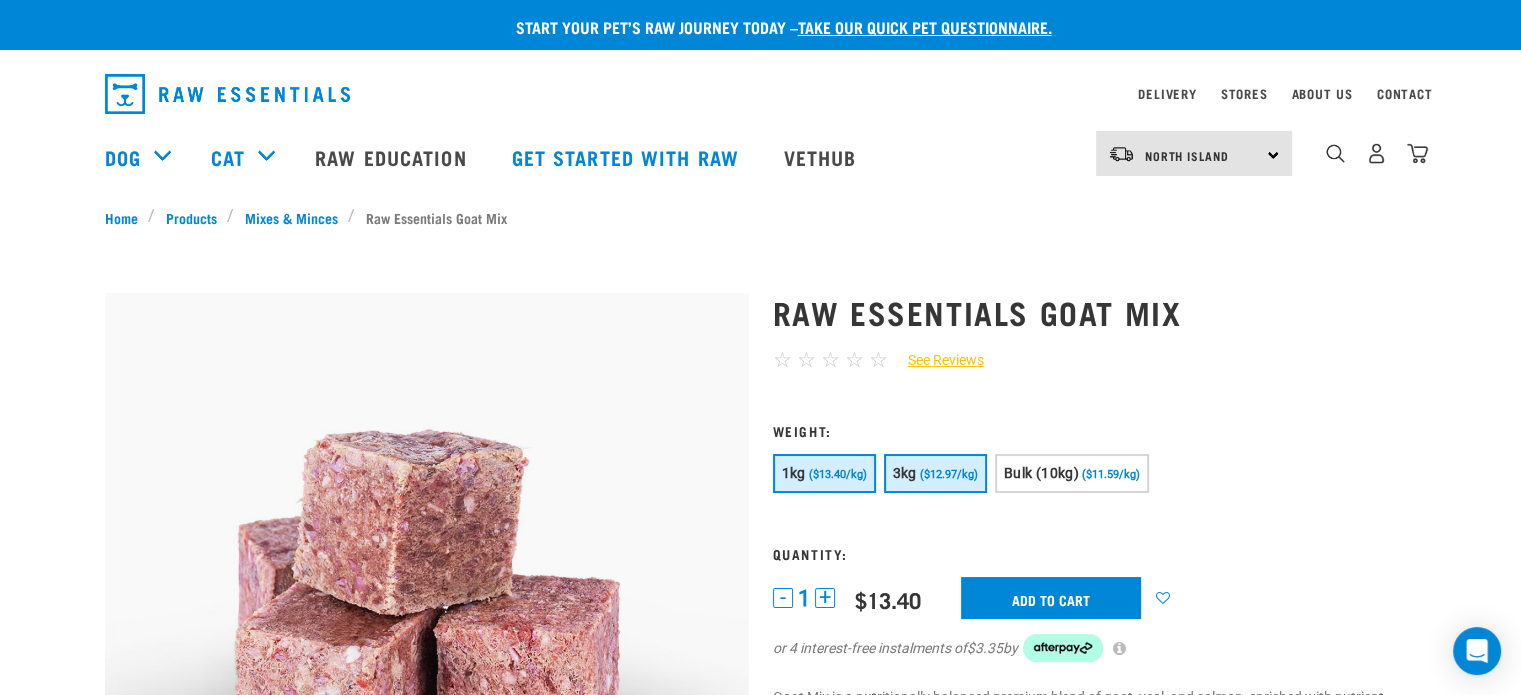 click on "($12.97/kg)" at bounding box center [949, 474] 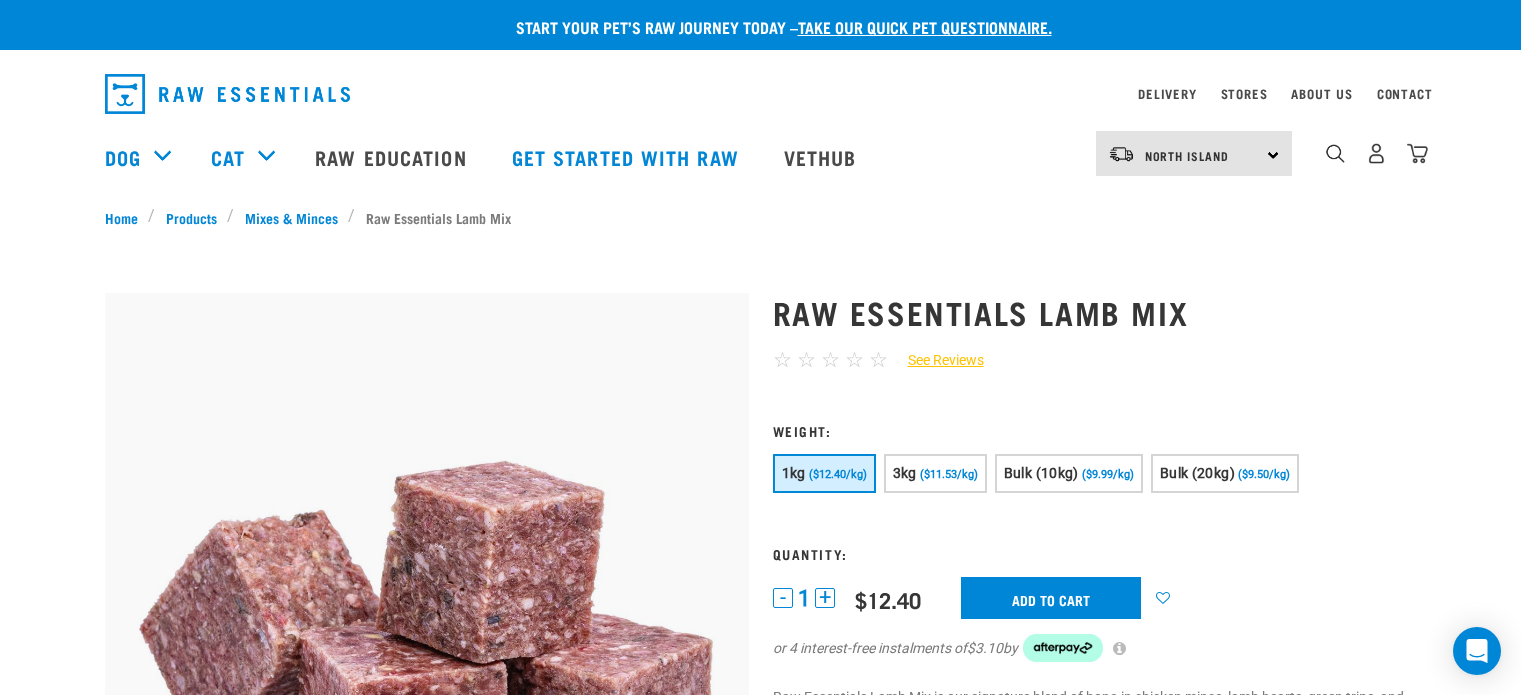 scroll, scrollTop: 0, scrollLeft: 0, axis: both 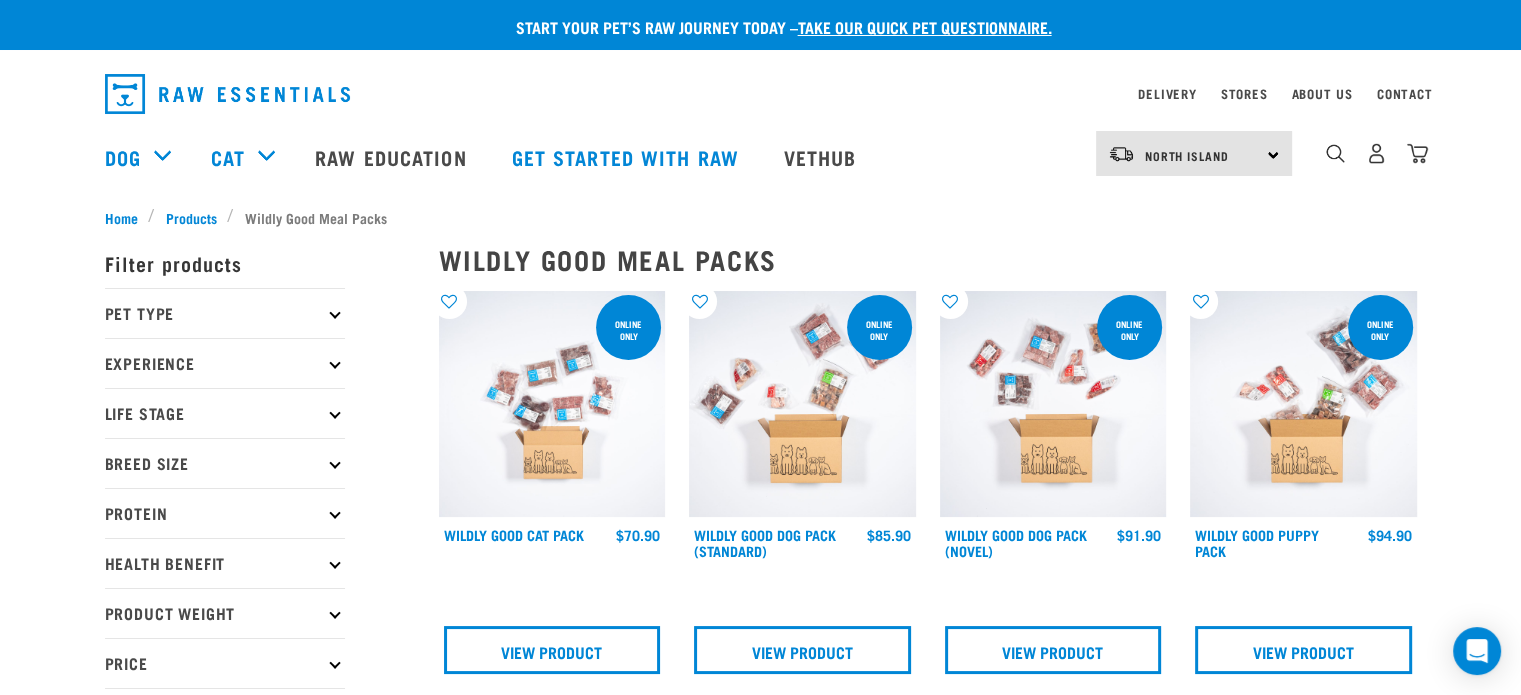 click on "Wildly Good Puppy Pack
$94.90
$96.90
$174.90" at bounding box center [1303, 547] 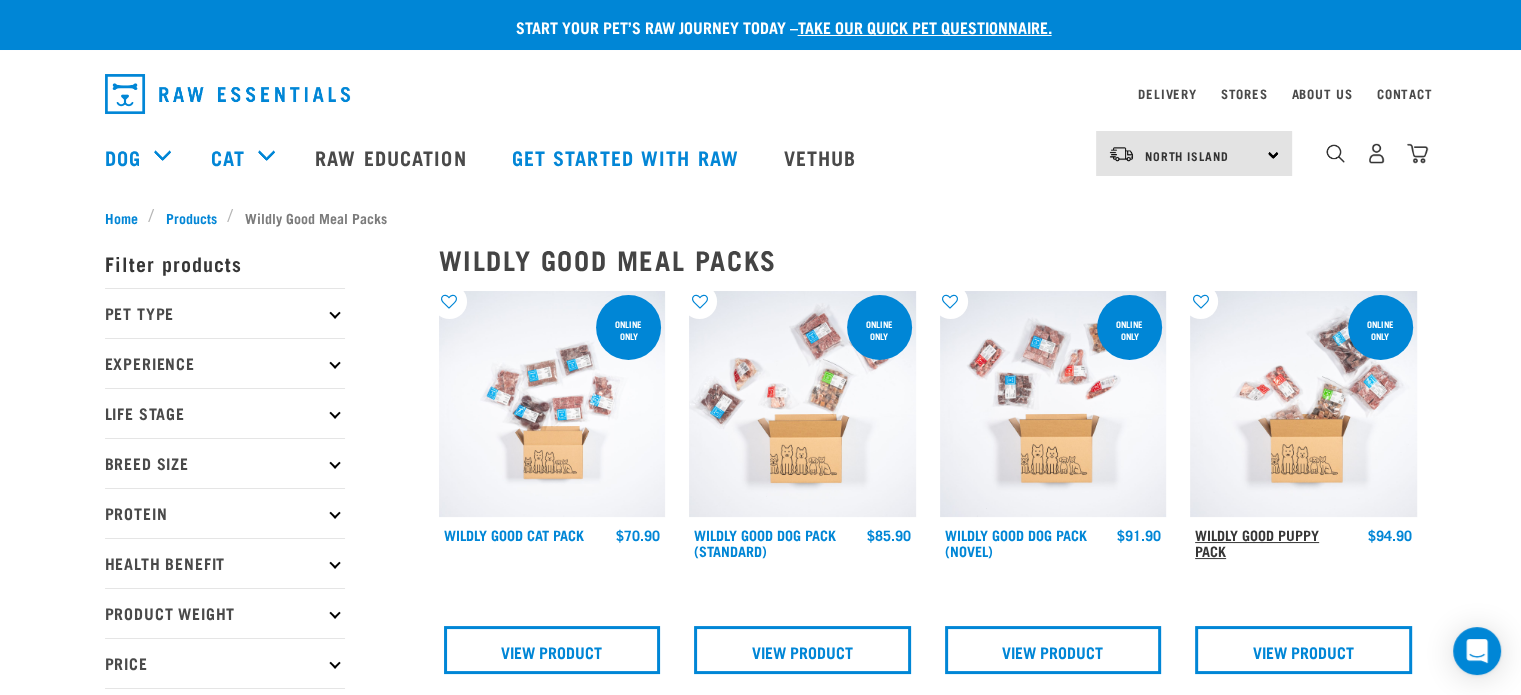 click on "Wildly Good Puppy Pack" at bounding box center (1257, 542) 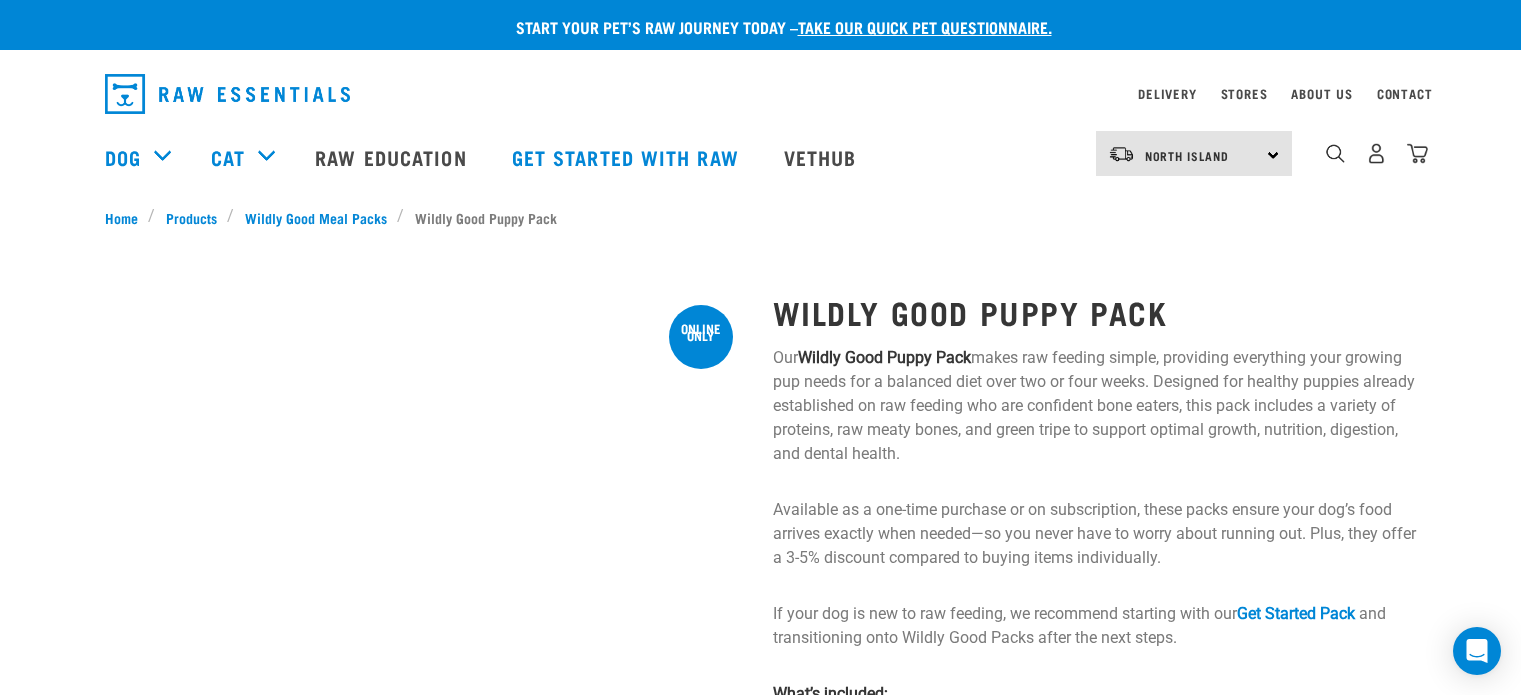 scroll, scrollTop: 0, scrollLeft: 0, axis: both 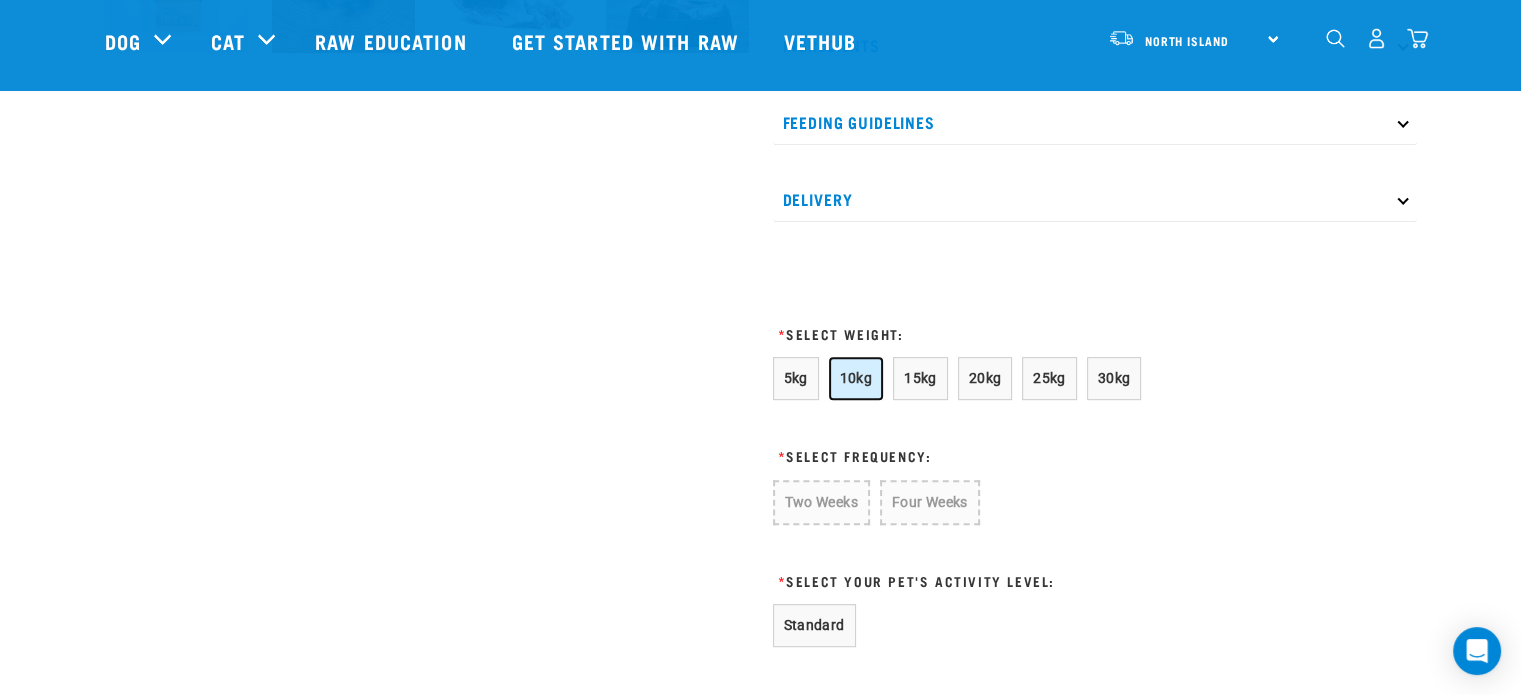 click on "10kg" at bounding box center (856, 378) 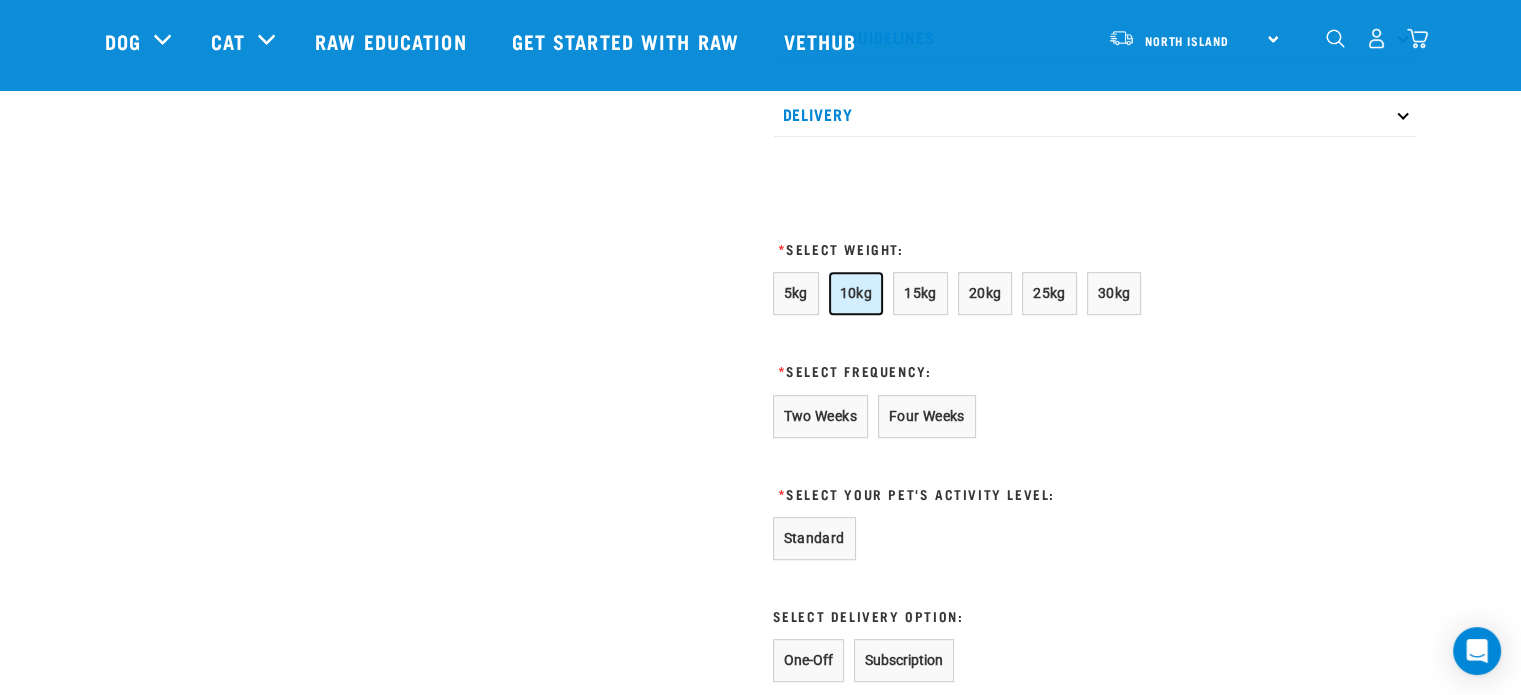 scroll, scrollTop: 1100, scrollLeft: 0, axis: vertical 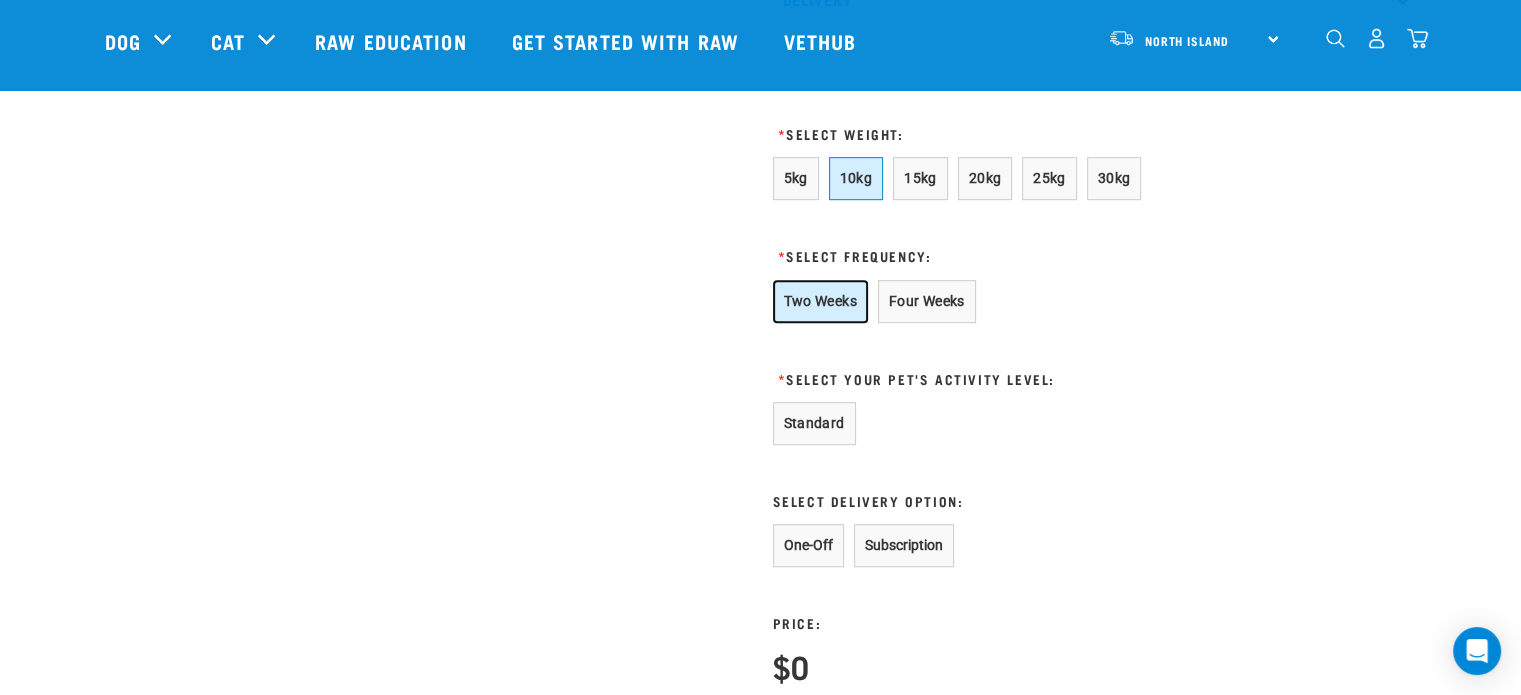 click on "Two Weeks" at bounding box center [820, 301] 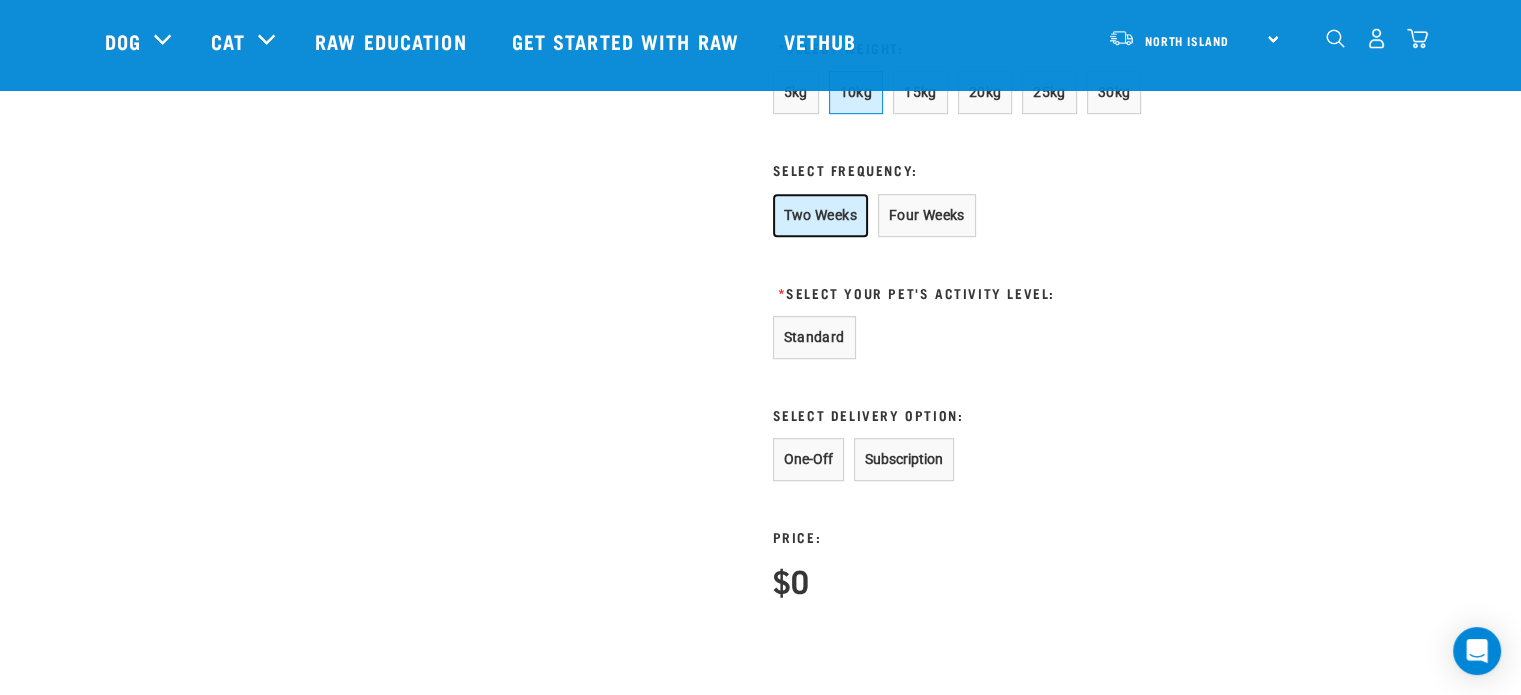 scroll, scrollTop: 1300, scrollLeft: 0, axis: vertical 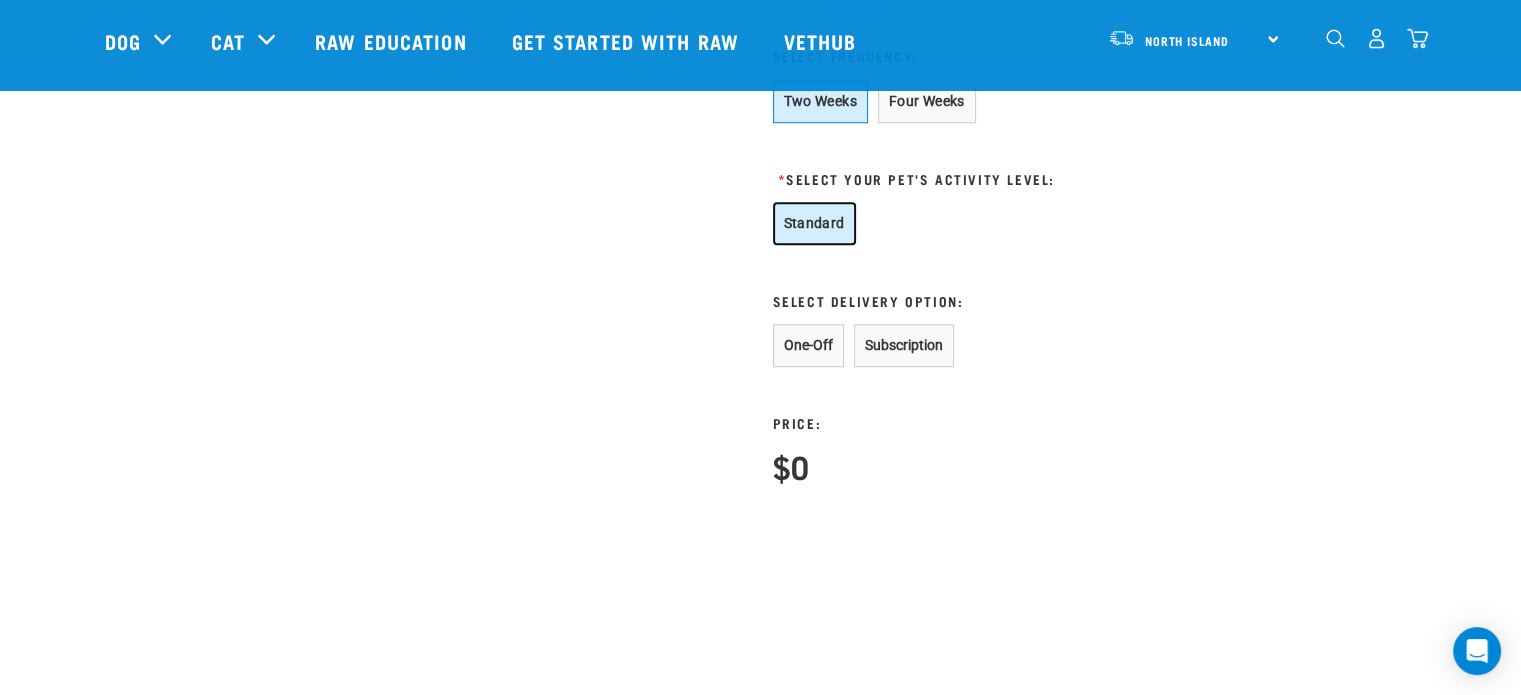 click on "Standard" at bounding box center [814, 223] 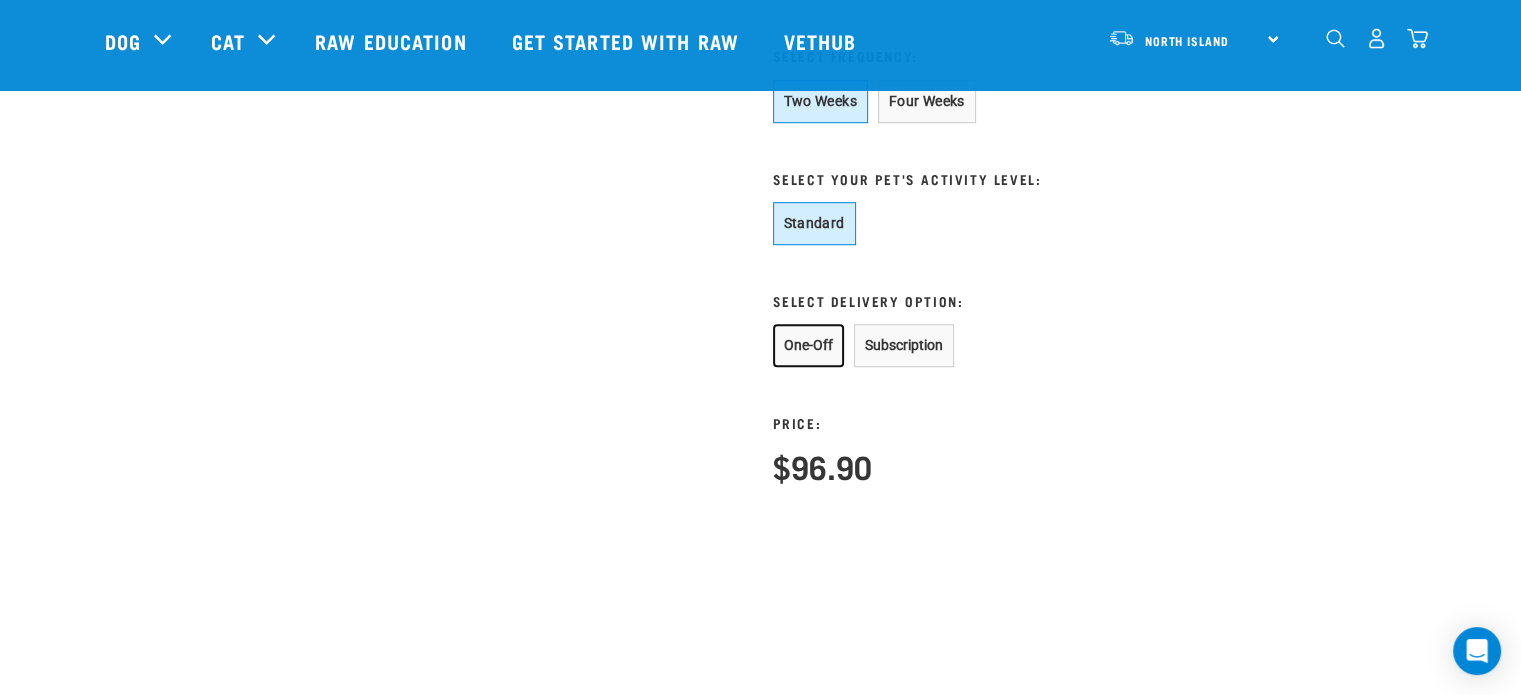 click on "One-Off" at bounding box center [808, 345] 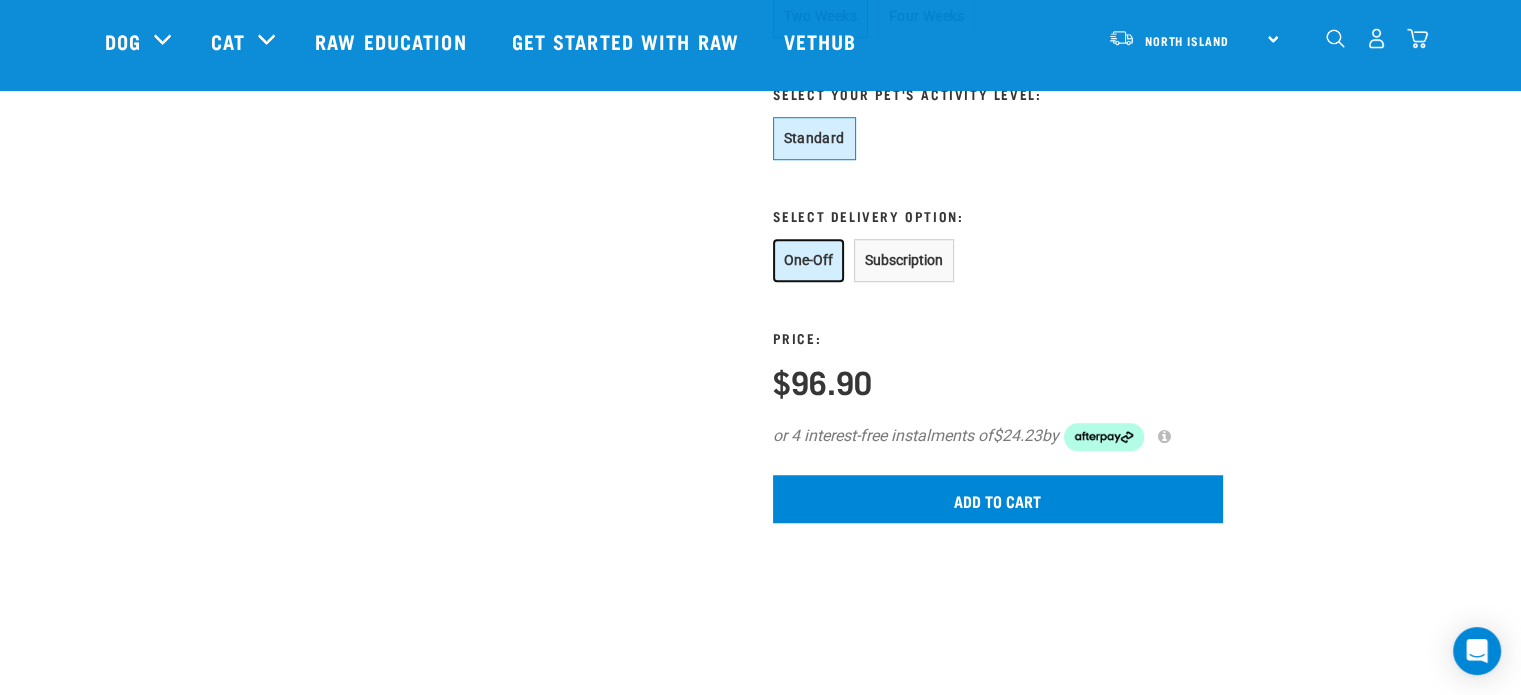 scroll, scrollTop: 1500, scrollLeft: 0, axis: vertical 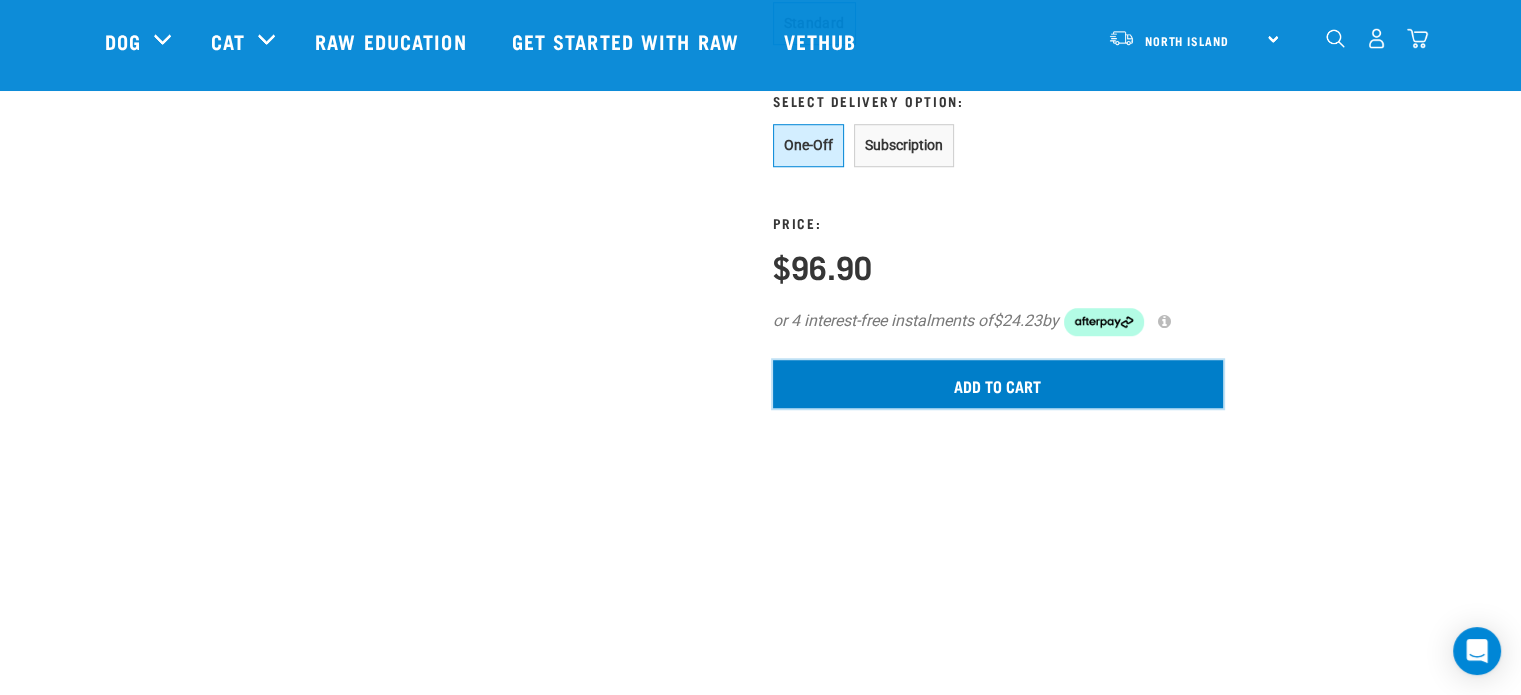 click on "Add to cart" at bounding box center (998, 384) 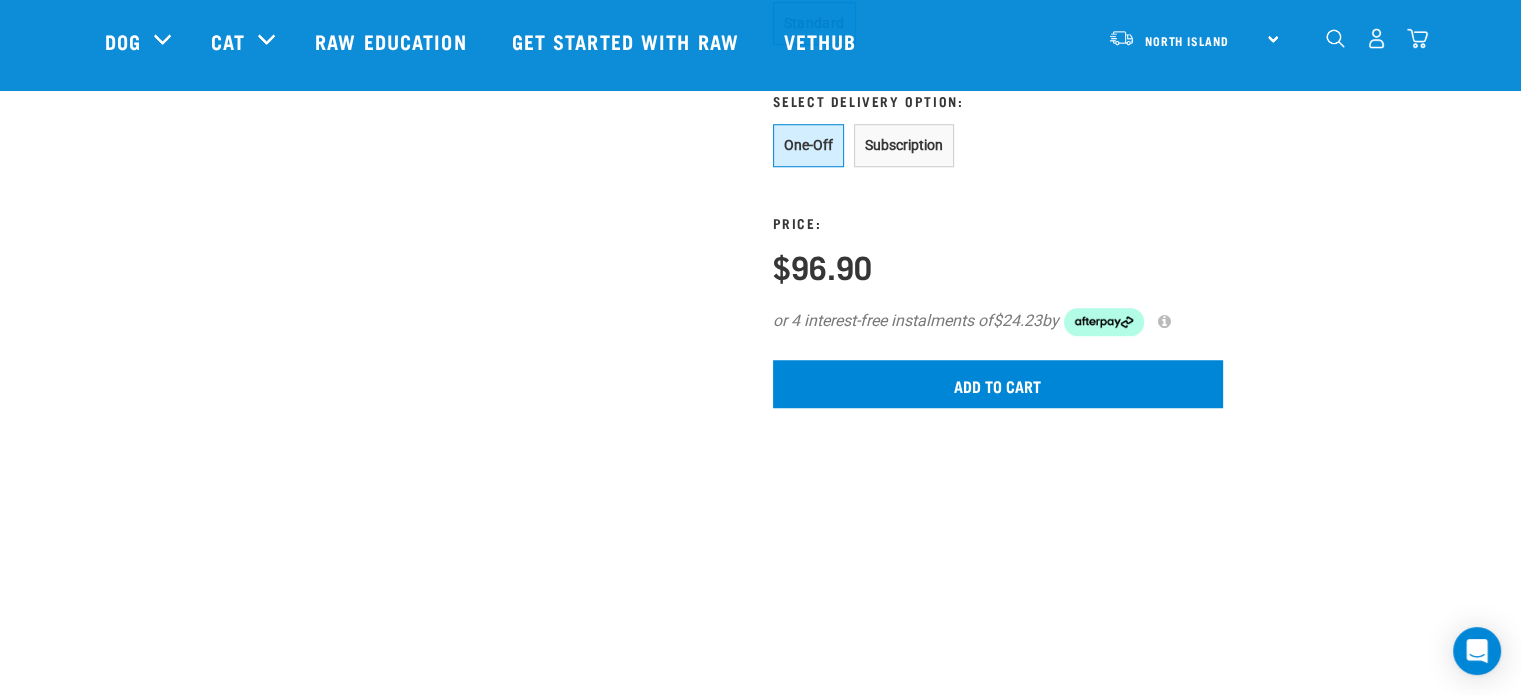 click at bounding box center (1376, 38) 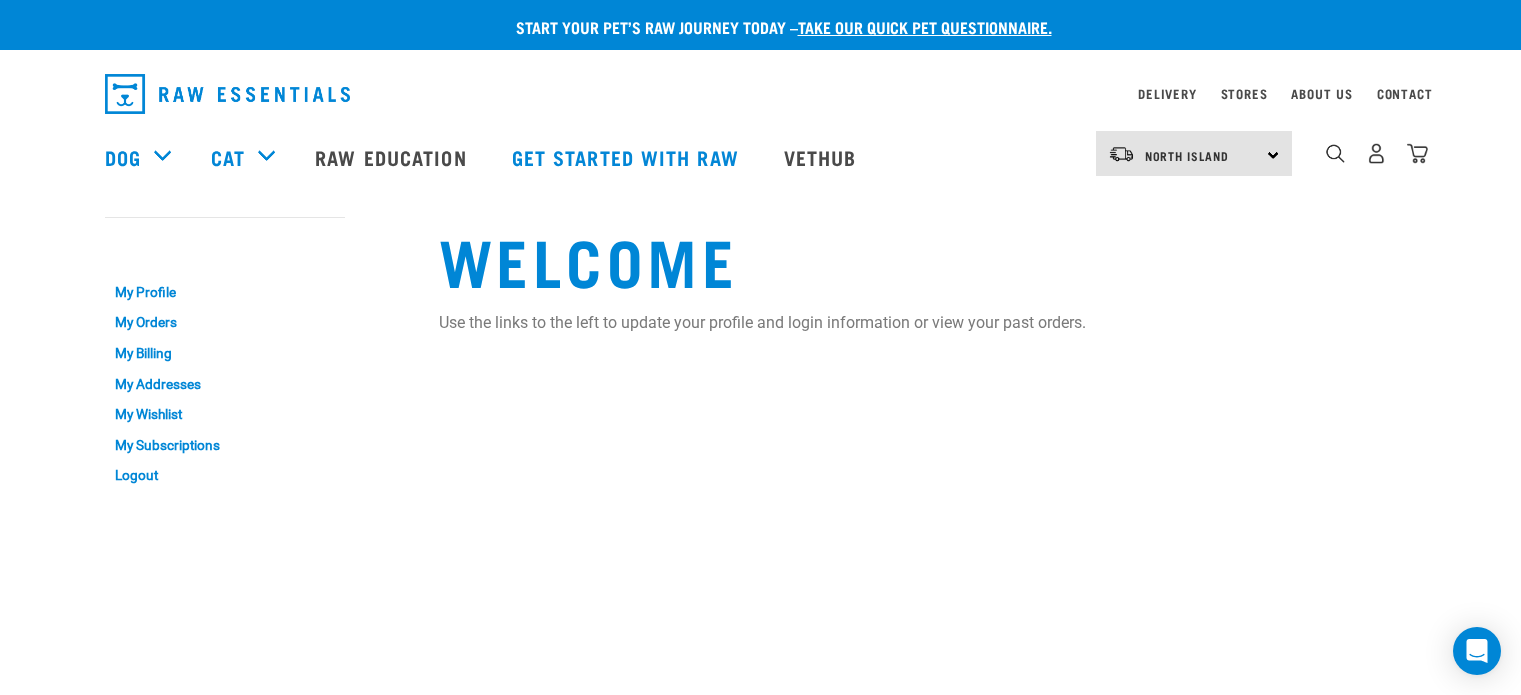 scroll, scrollTop: 0, scrollLeft: 0, axis: both 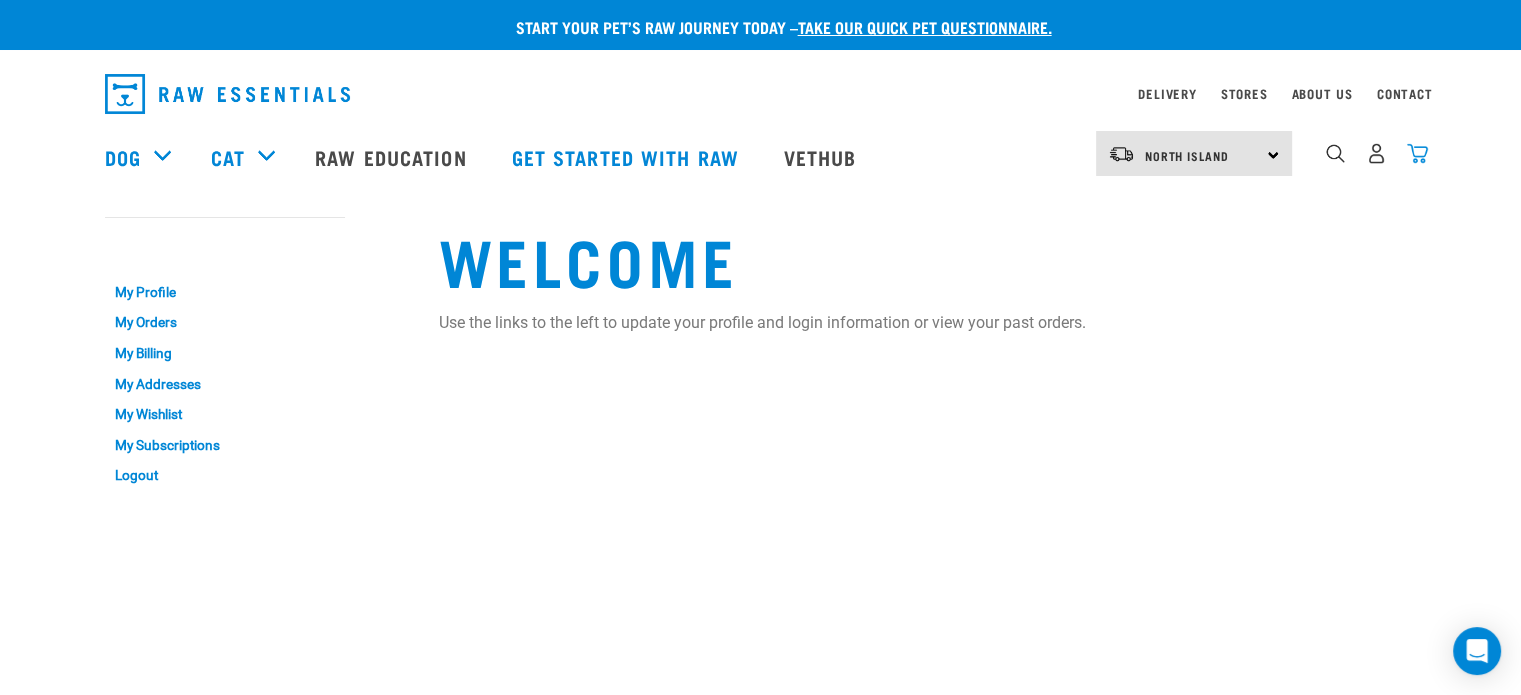click at bounding box center [1417, 153] 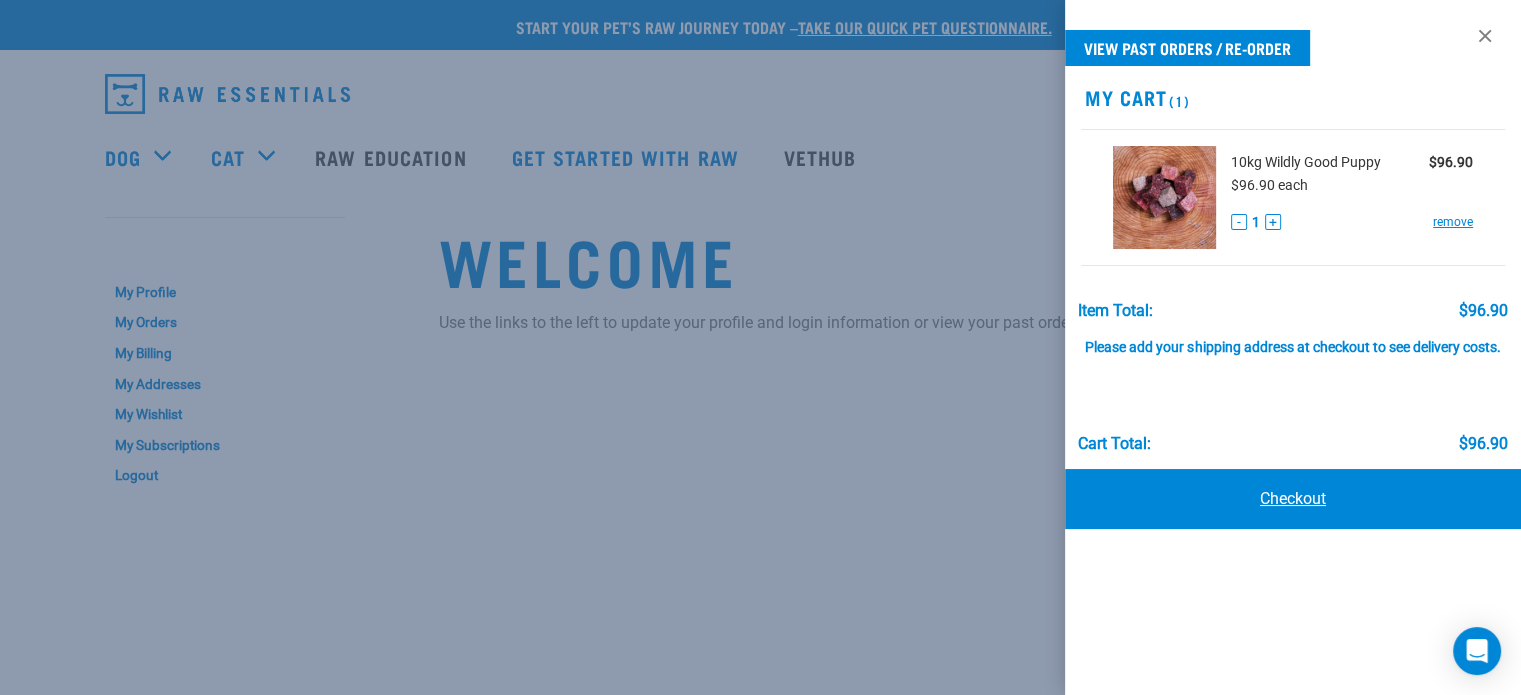 click on "Checkout" at bounding box center (1293, 499) 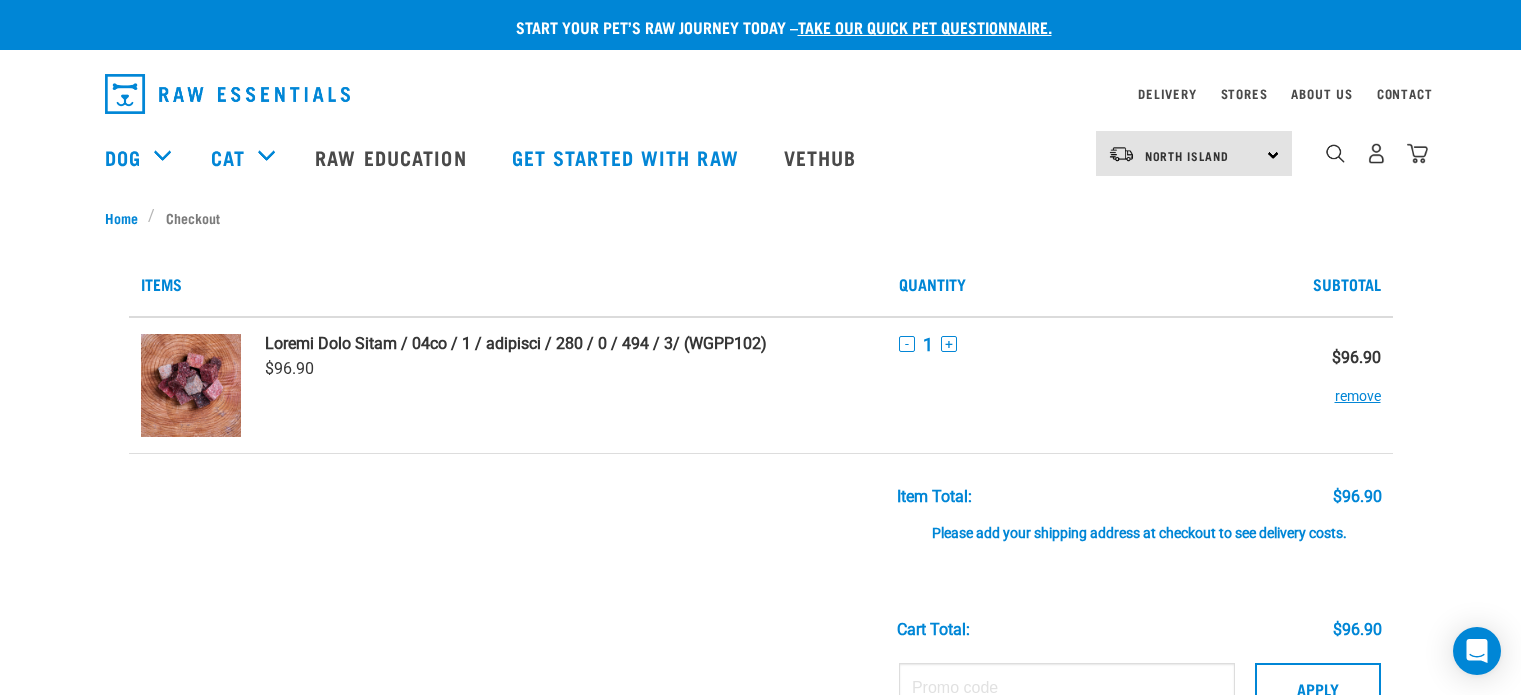 scroll, scrollTop: 0, scrollLeft: 0, axis: both 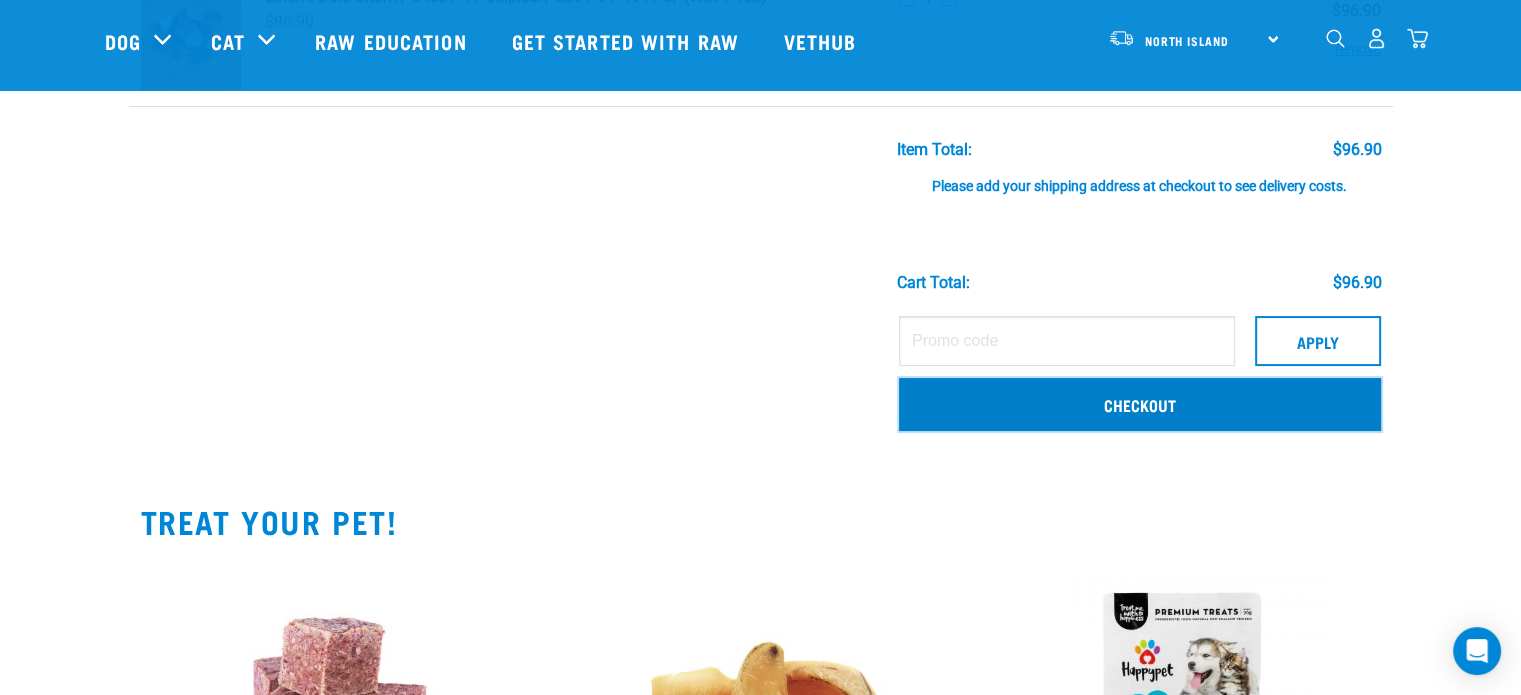 click on "Checkout" at bounding box center (1140, 404) 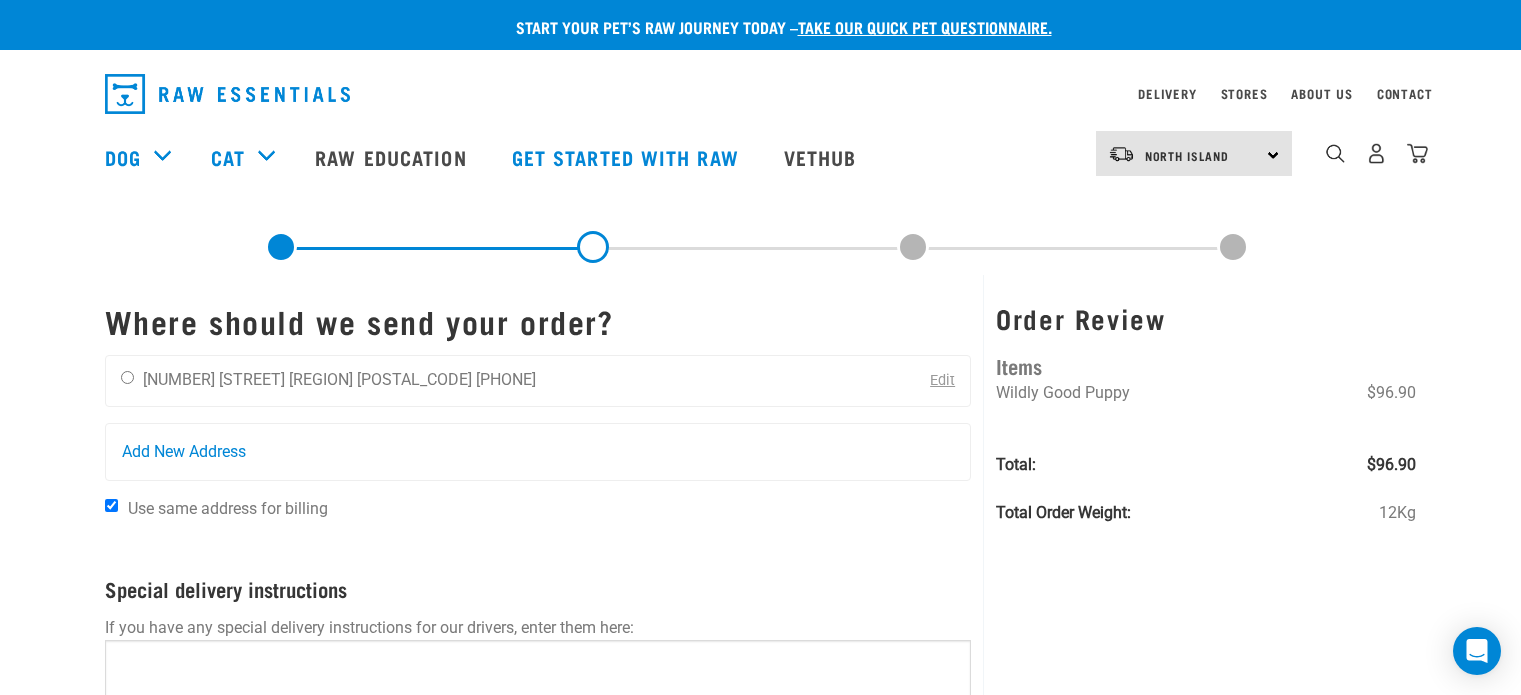scroll, scrollTop: 0, scrollLeft: 0, axis: both 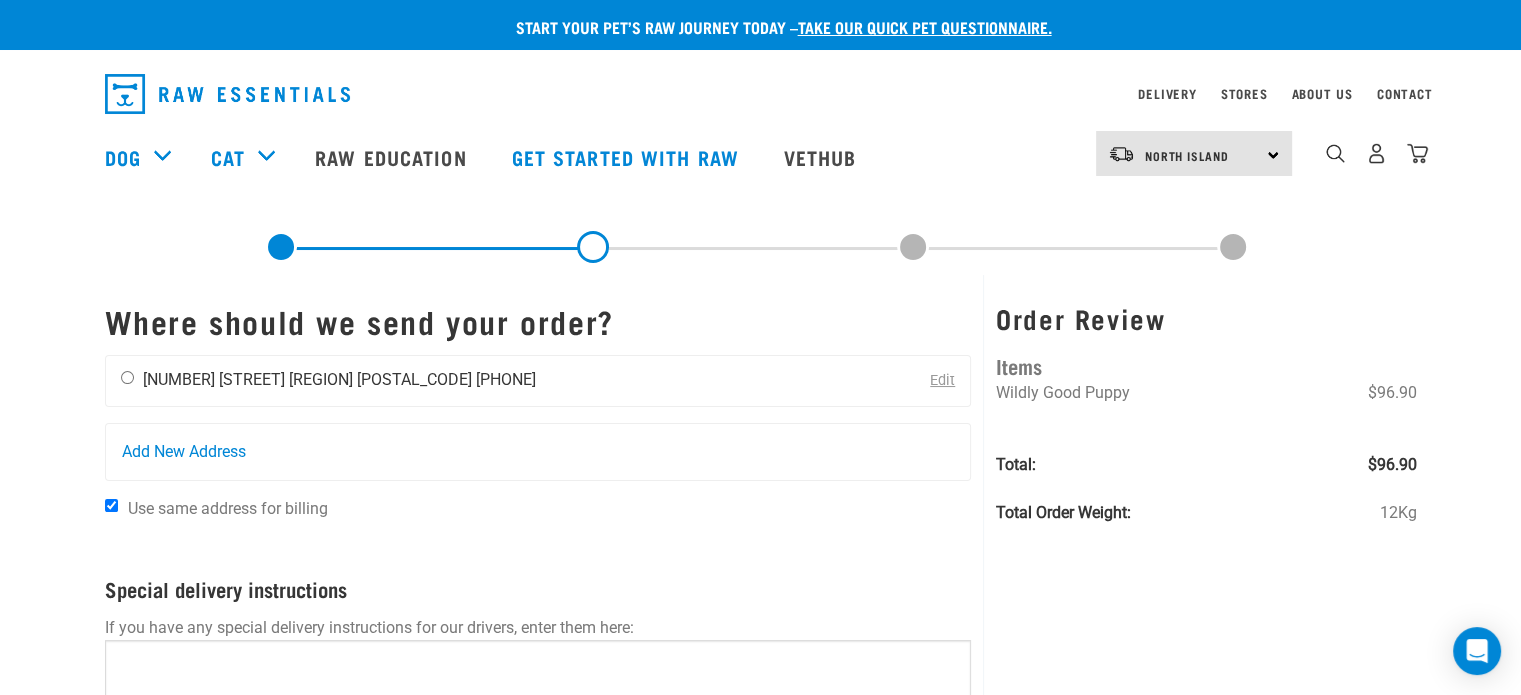 click on "0224968955" at bounding box center [506, 379] 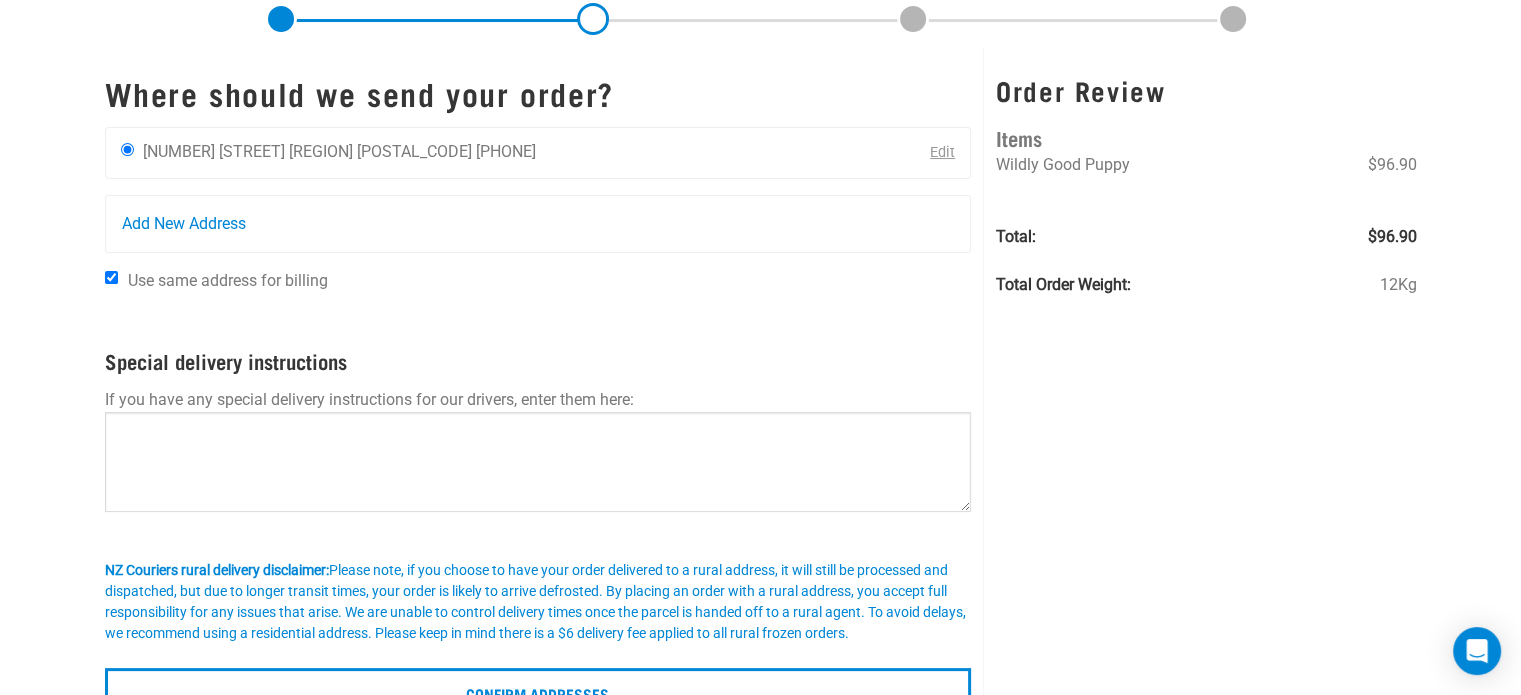 scroll, scrollTop: 500, scrollLeft: 0, axis: vertical 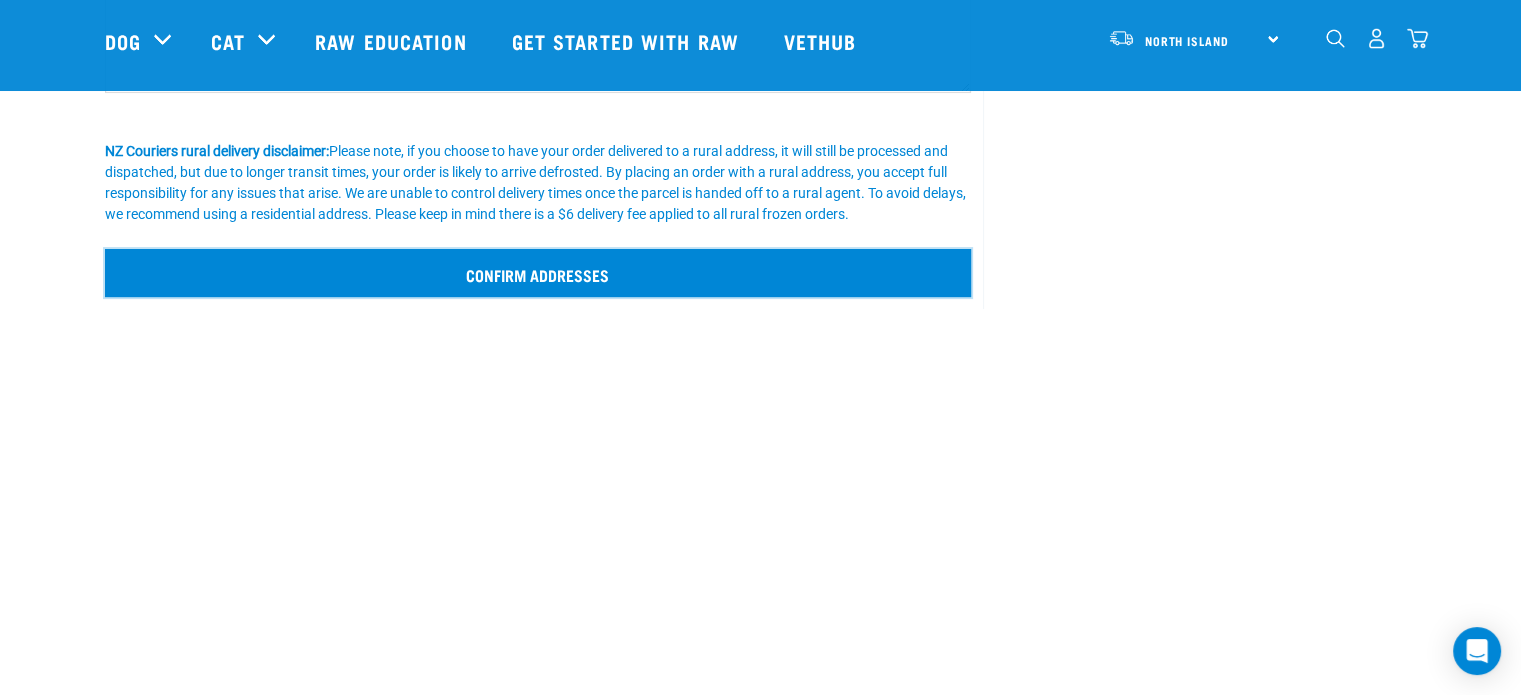click on "Confirm addresses" at bounding box center (538, 273) 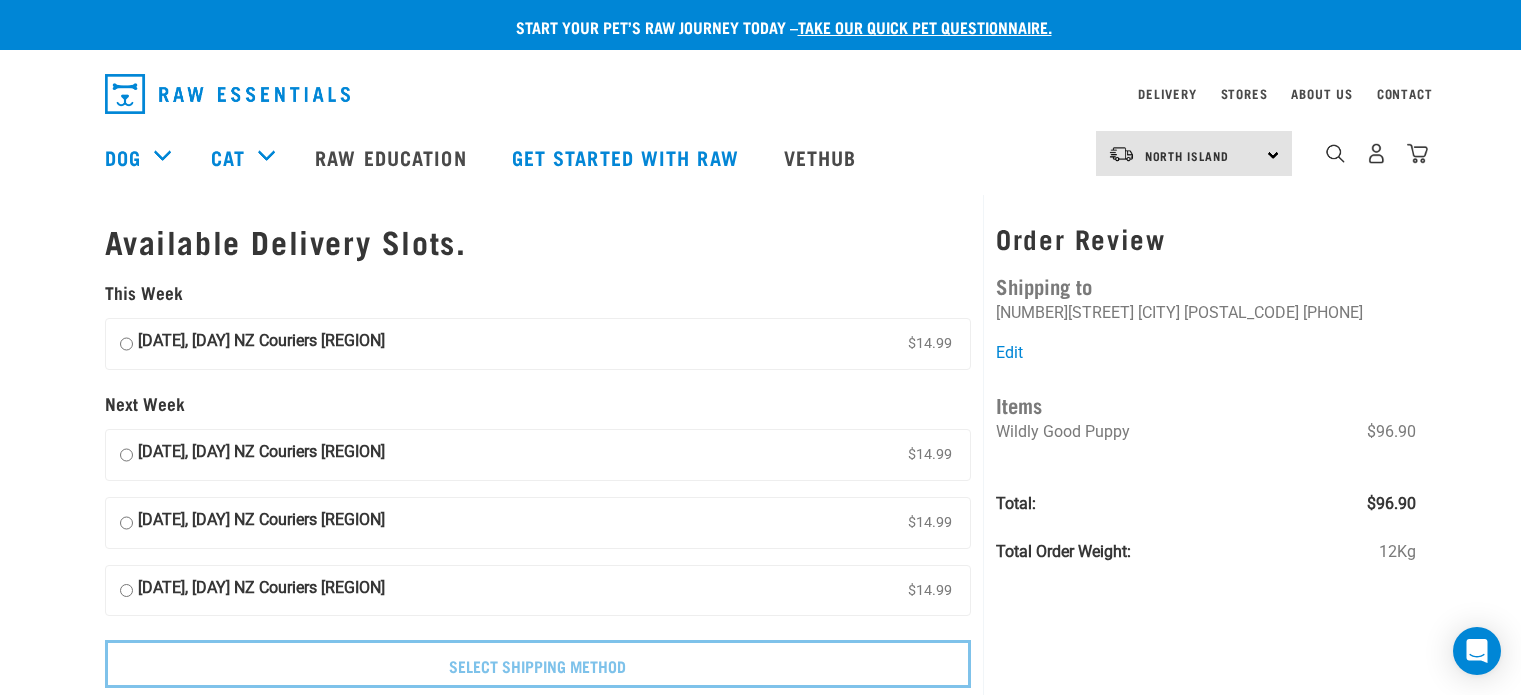 scroll, scrollTop: 0, scrollLeft: 0, axis: both 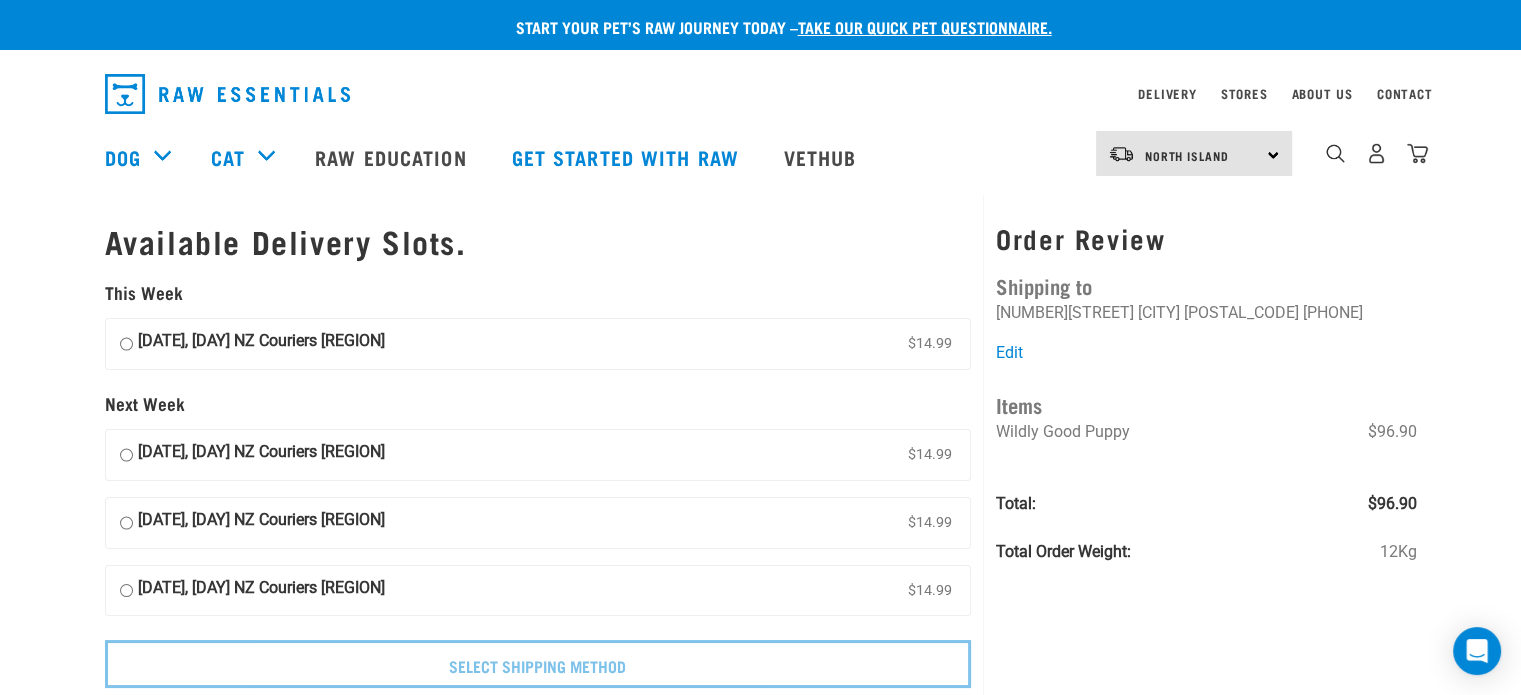click on "[DATE], [DAY] NZ Couriers [REGION]
$14.99" at bounding box center (538, 344) 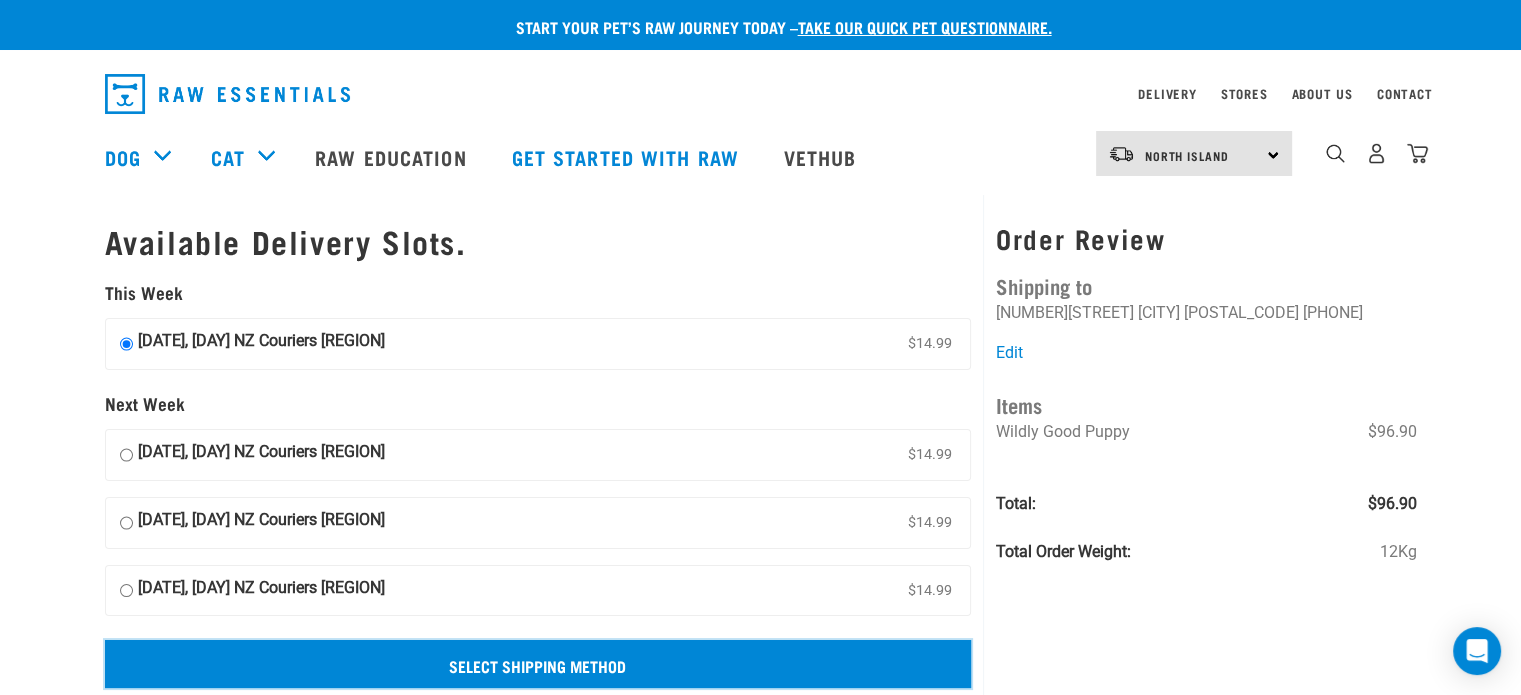 click on "Select Shipping Method" at bounding box center (538, 664) 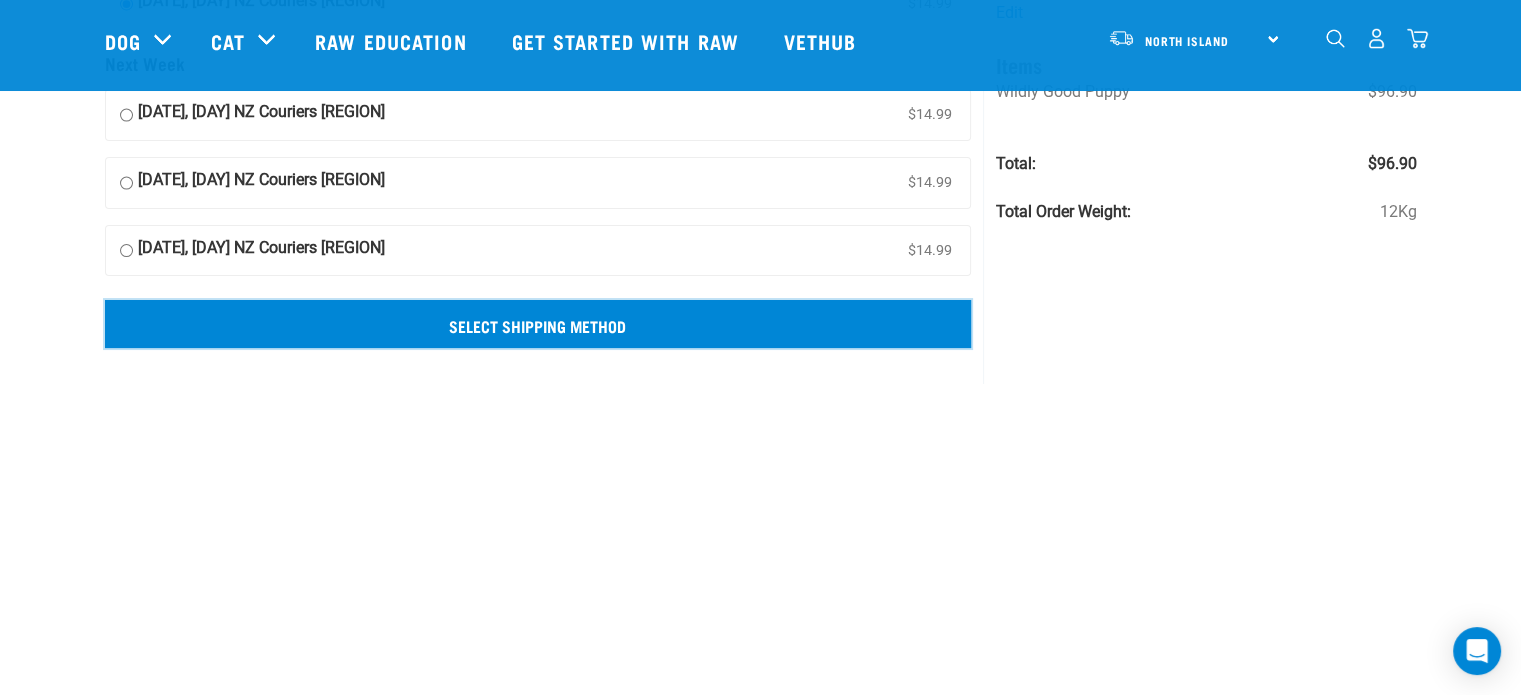 scroll, scrollTop: 200, scrollLeft: 0, axis: vertical 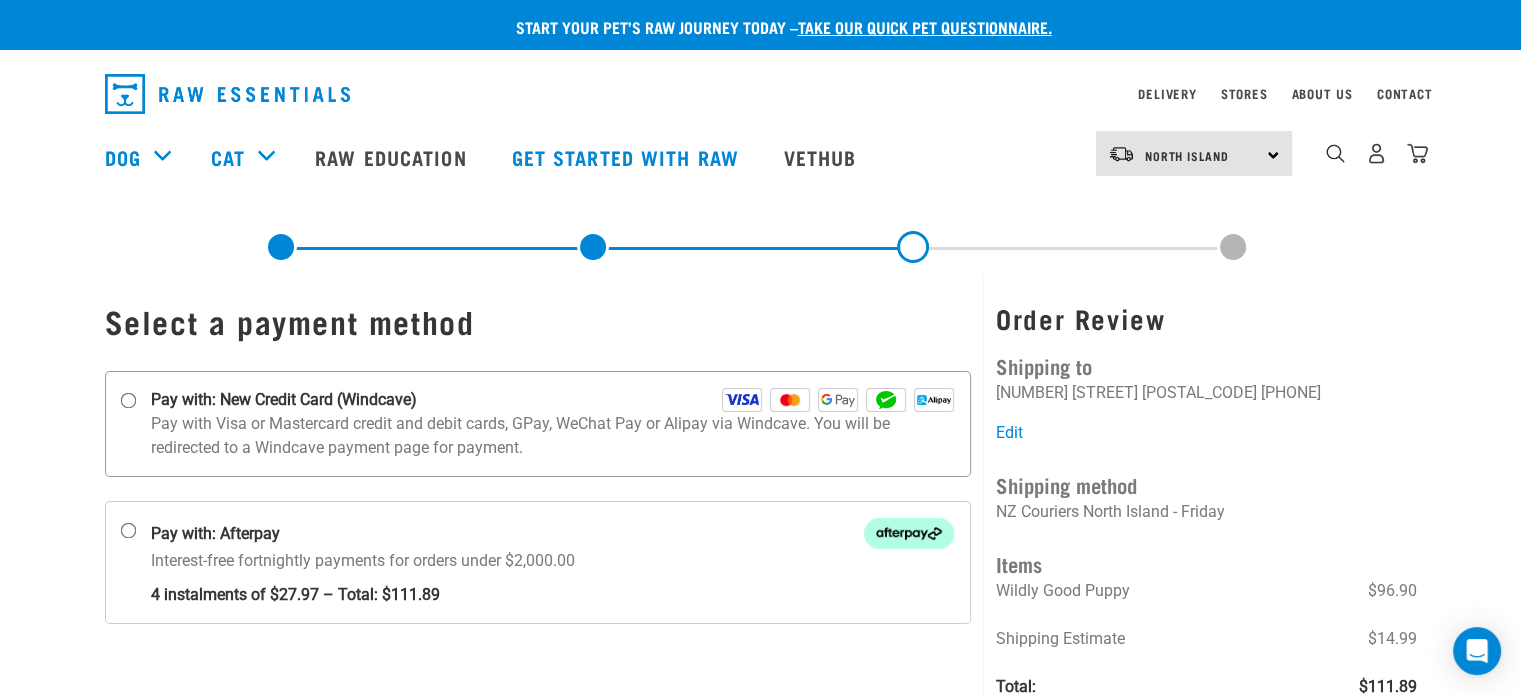 click on "Pay with Visa or Mastercard credit and debit cards, GPay, WeChat Pay or Alipay via Windcave. You will be redirected to a Windcave payment page for payment." at bounding box center [553, 436] 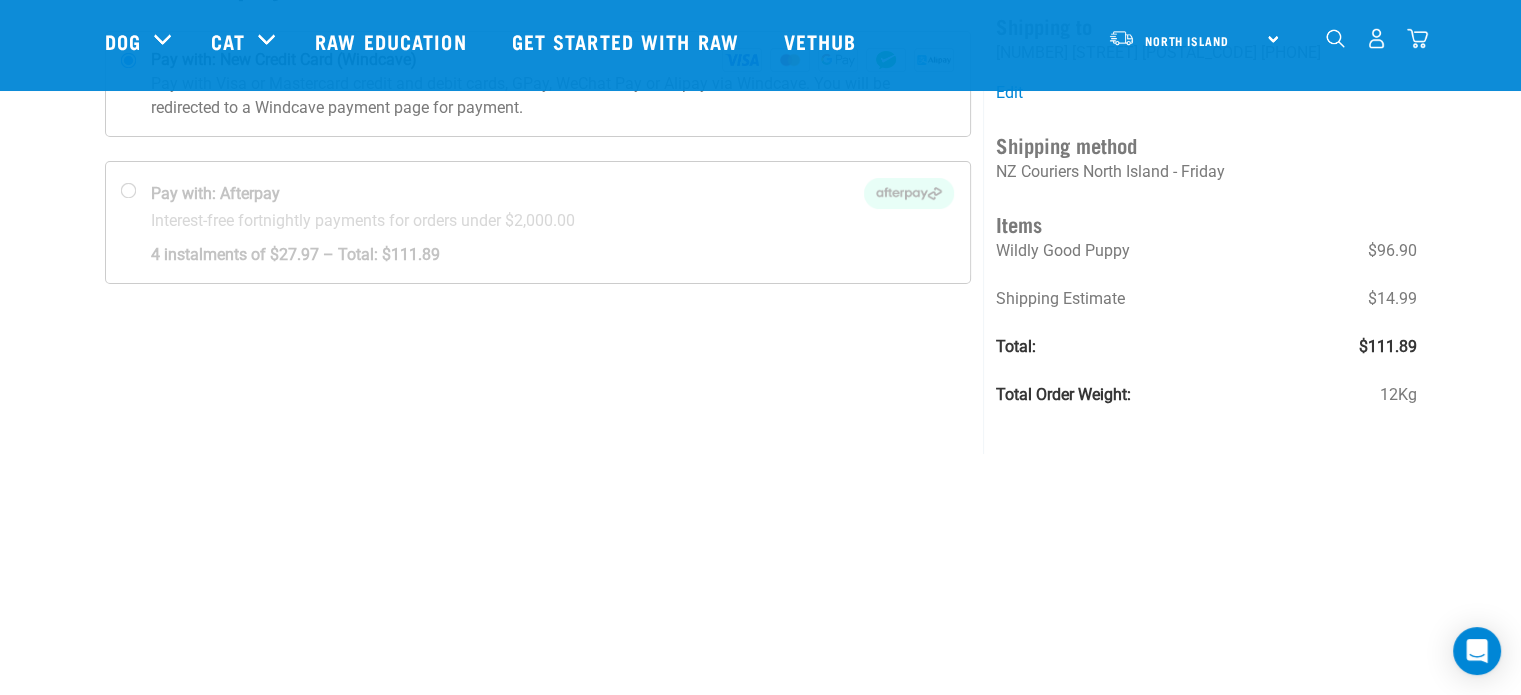 scroll, scrollTop: 200, scrollLeft: 0, axis: vertical 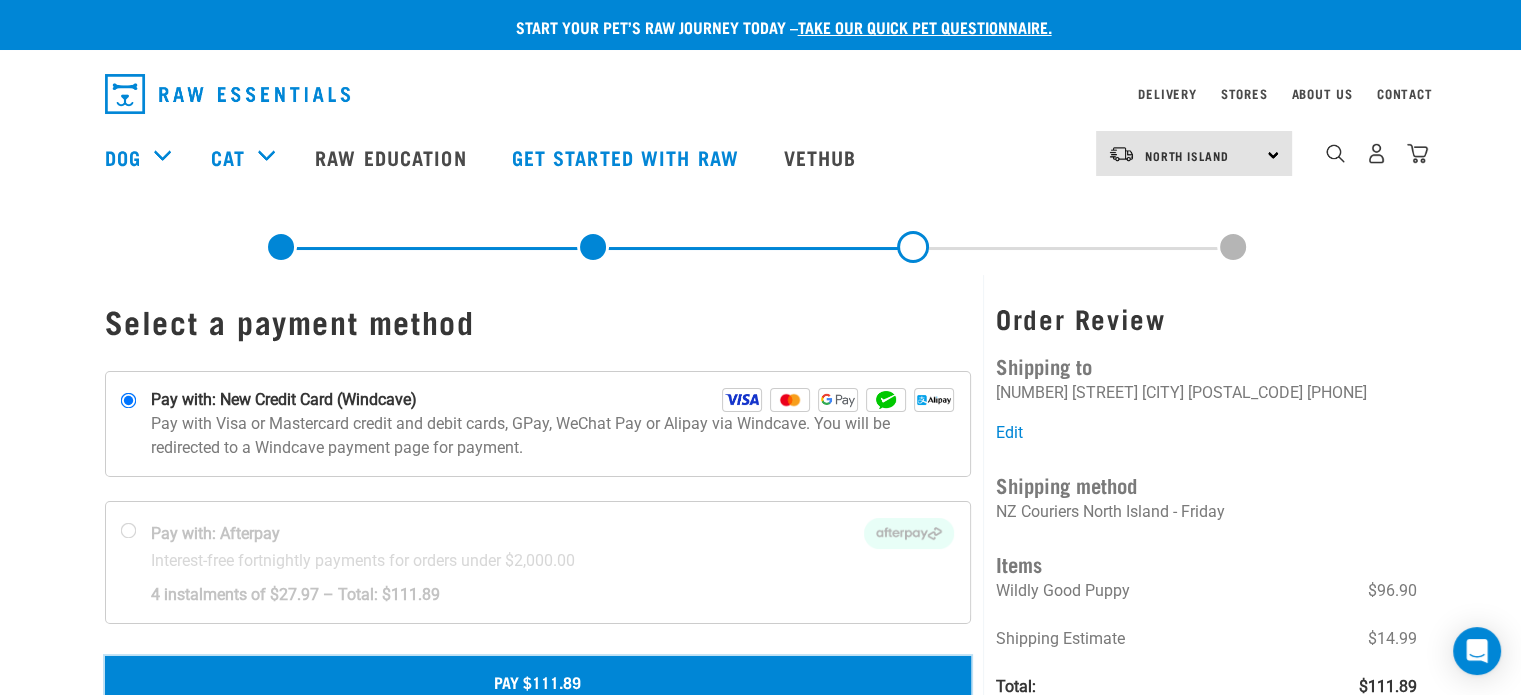 click on "Pay $111.89" at bounding box center [538, 681] 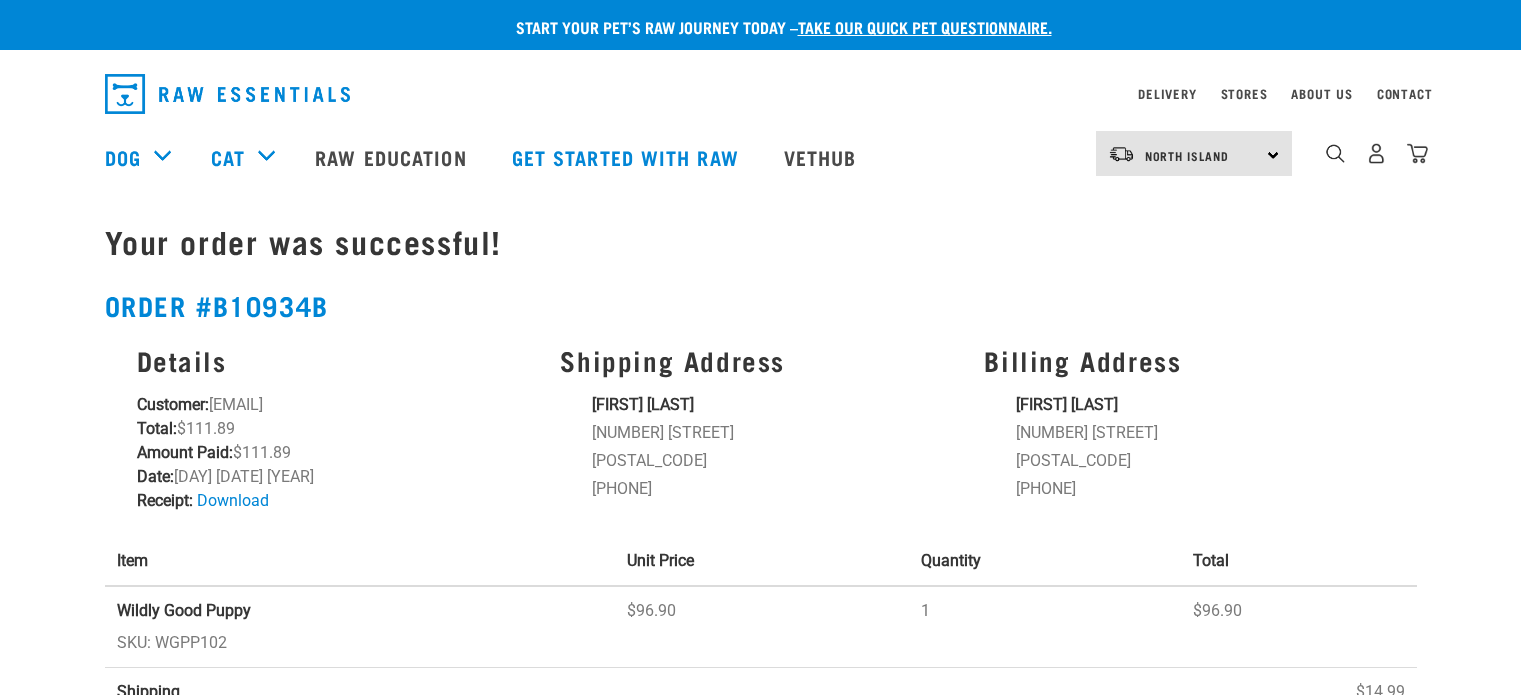 scroll, scrollTop: 0, scrollLeft: 0, axis: both 